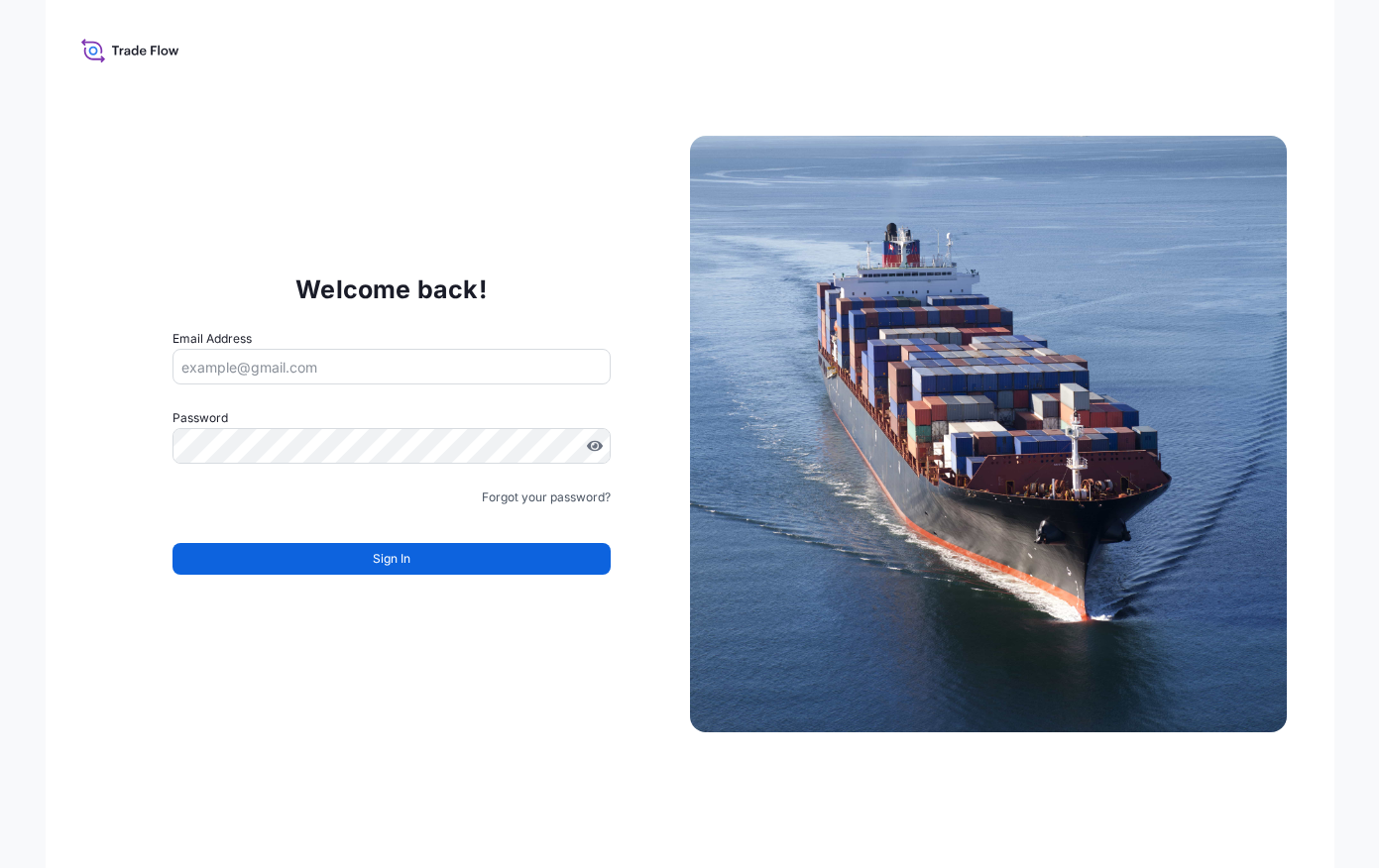 scroll, scrollTop: 0, scrollLeft: 0, axis: both 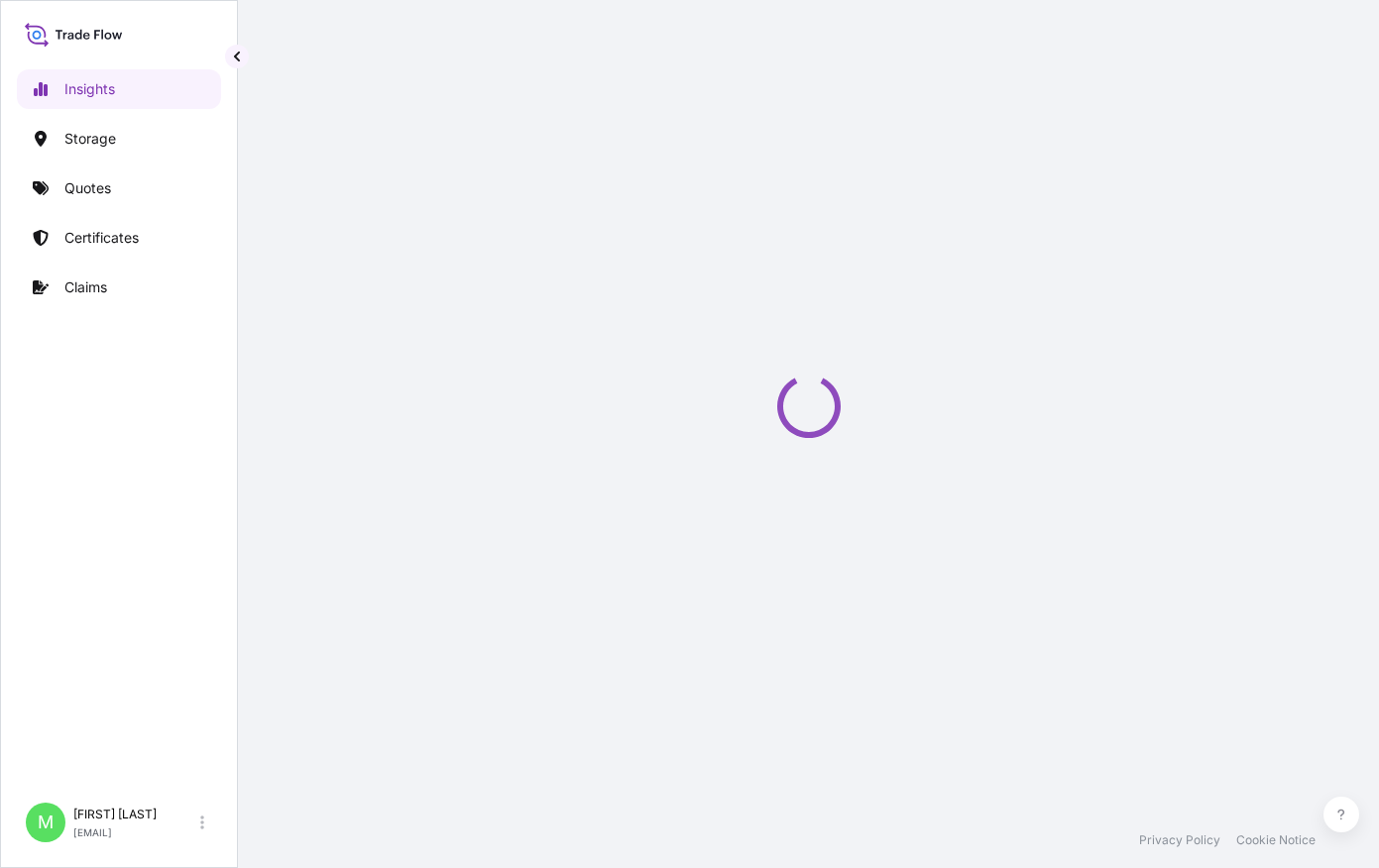 select on "2025" 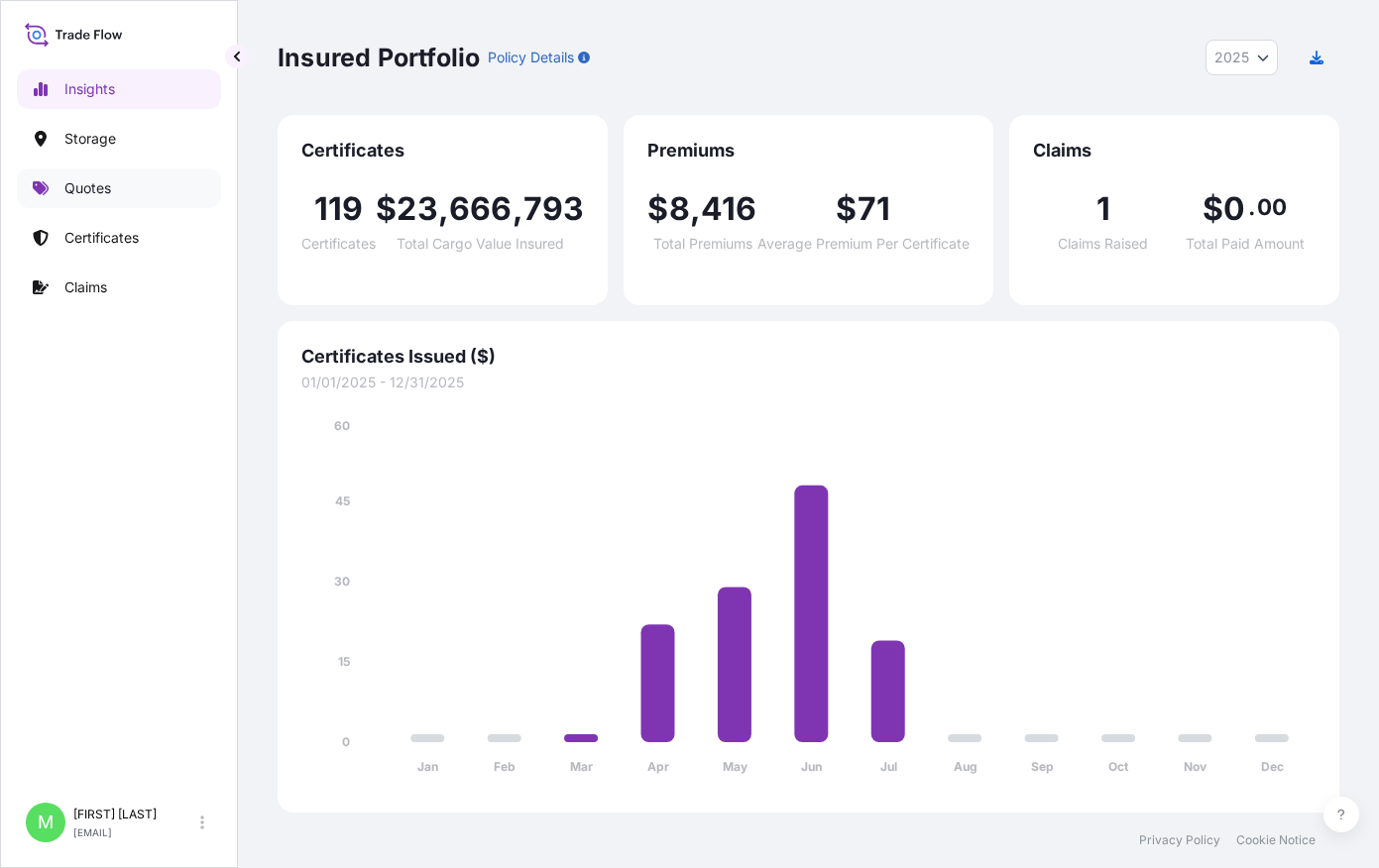 click on "Quotes" at bounding box center [119, 188] 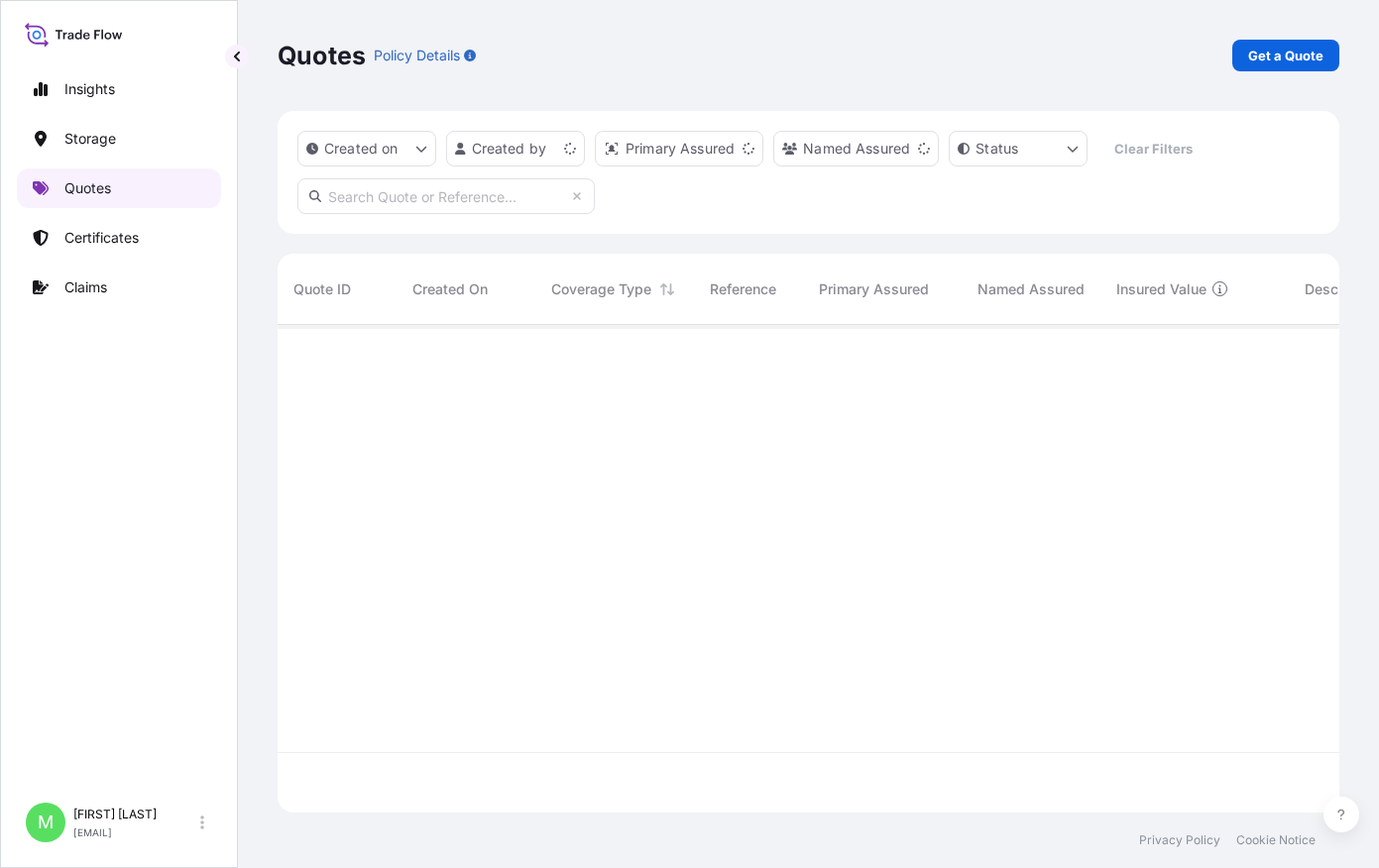 scroll, scrollTop: 16, scrollLeft: 16, axis: both 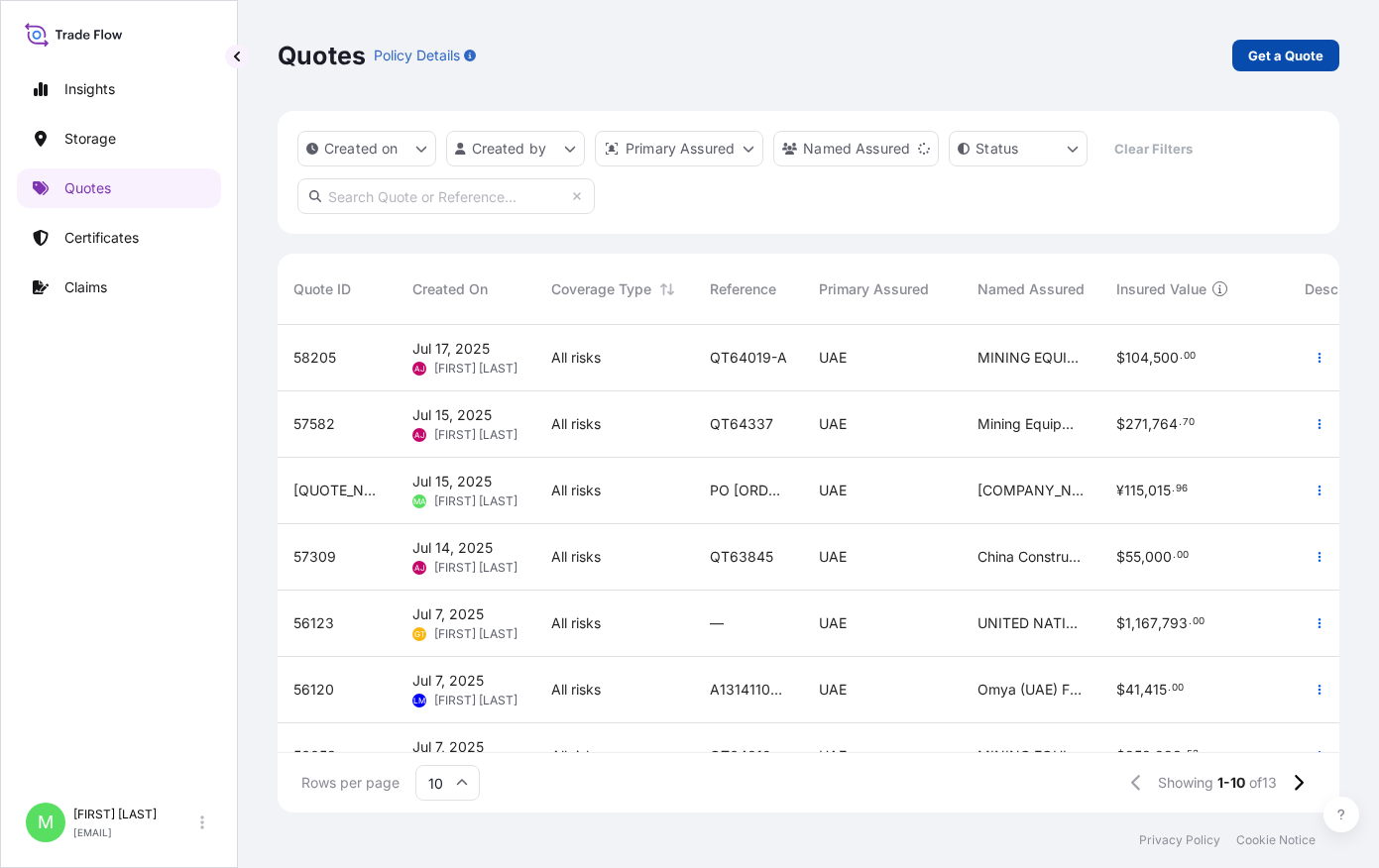 click on "Get a Quote" at bounding box center [1286, 55] 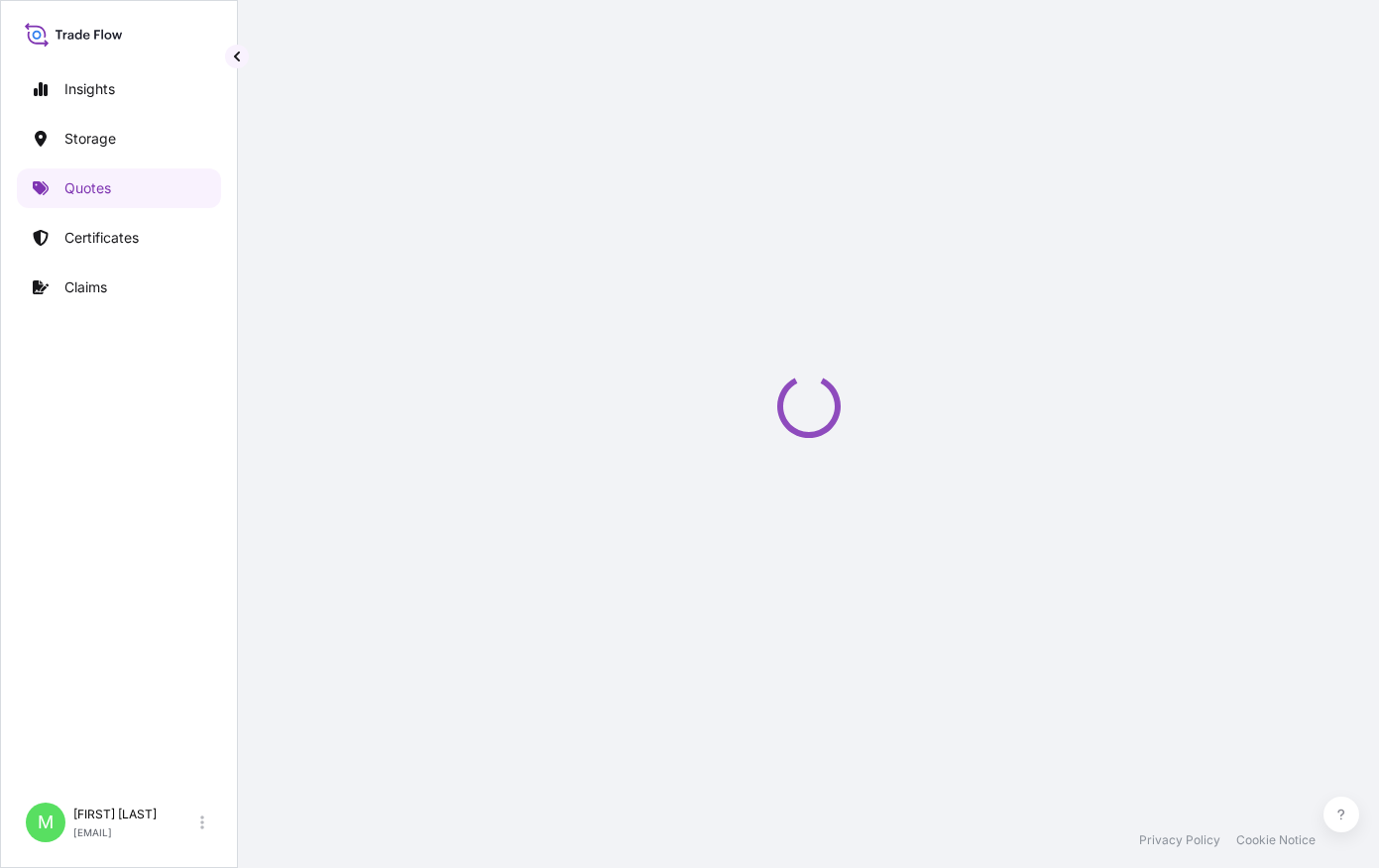 scroll, scrollTop: 32, scrollLeft: 0, axis: vertical 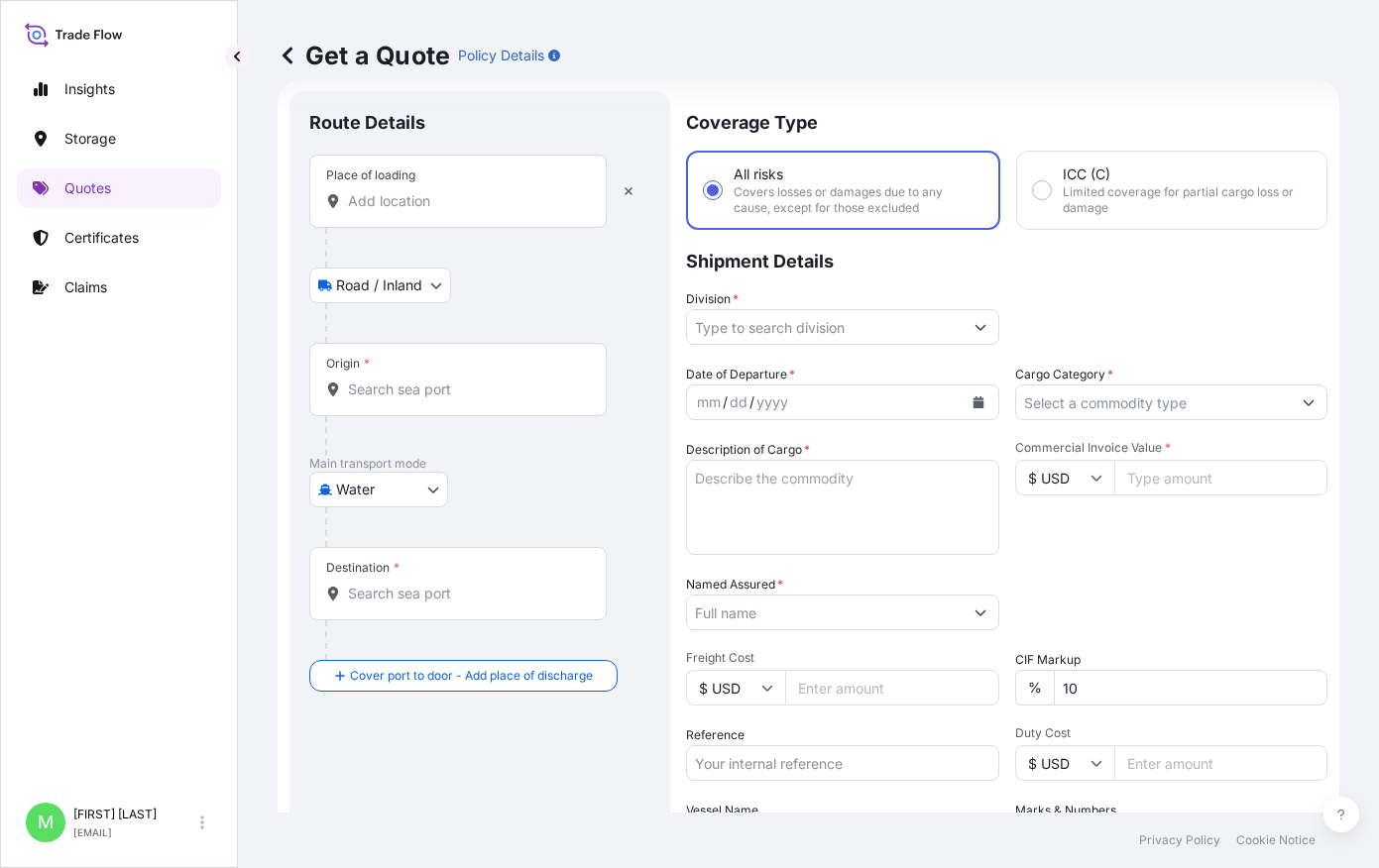 click on "Place of loading" at bounding box center [465, 201] 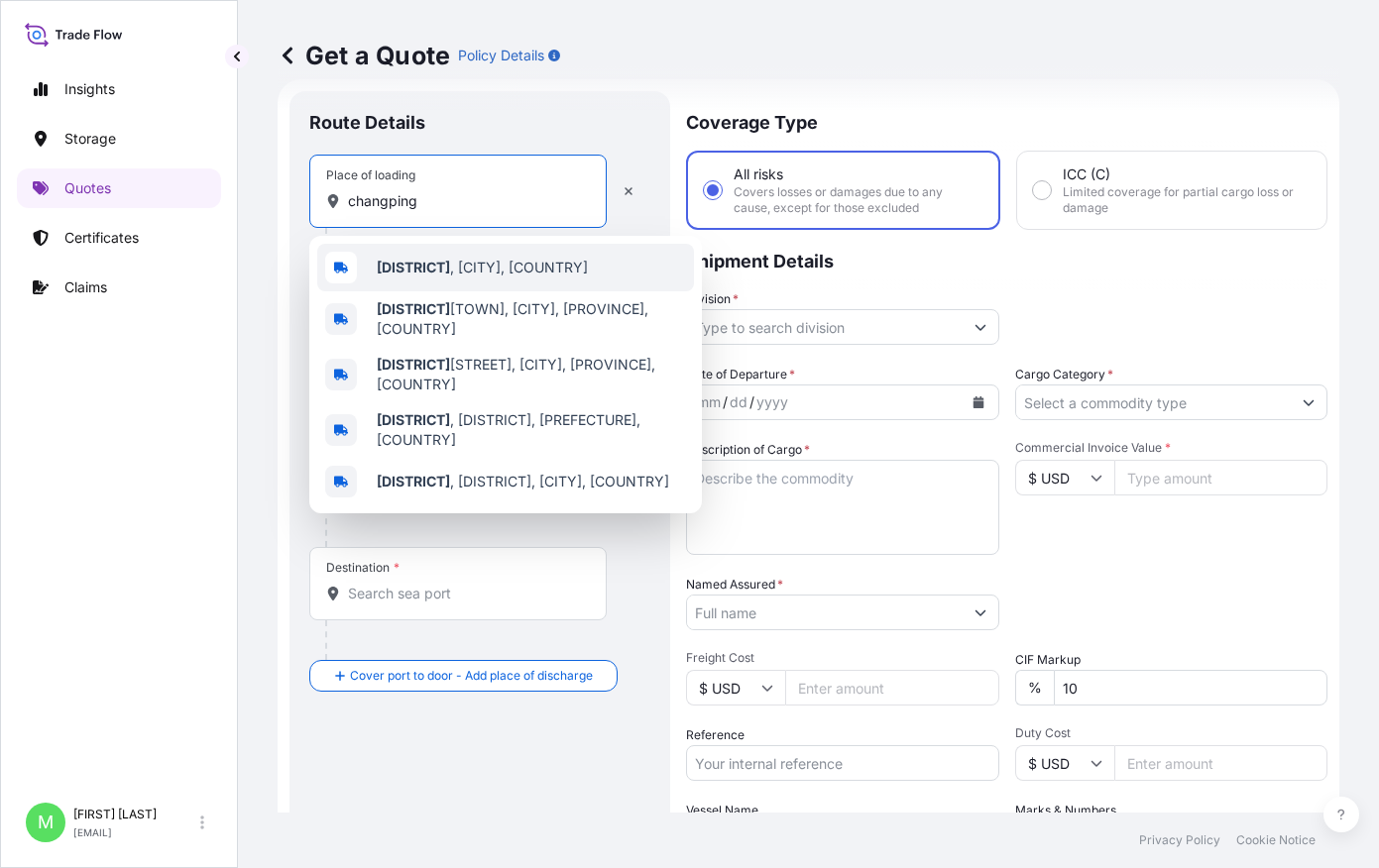 click on "[DISTRICT]" at bounding box center (413, 267) 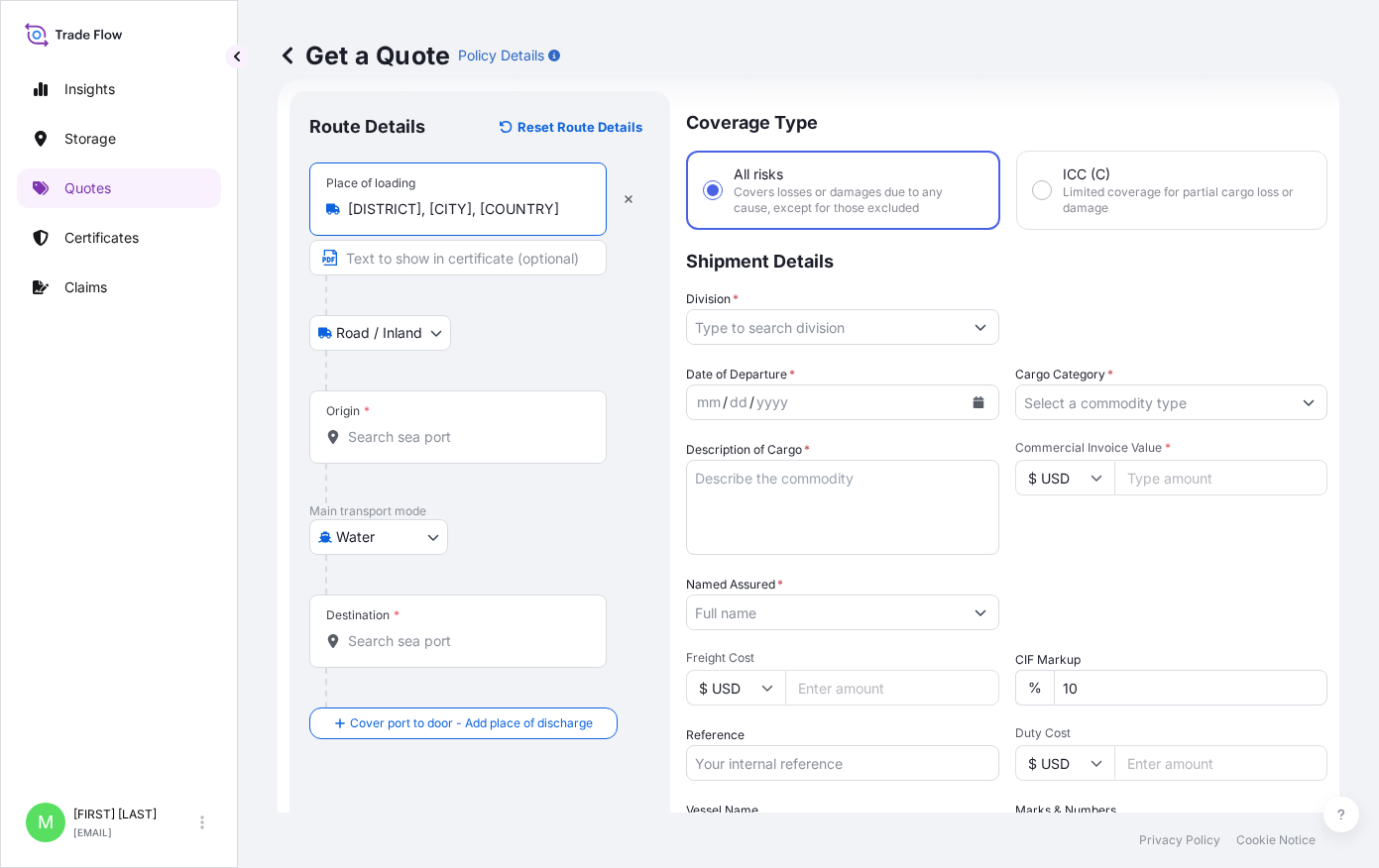 type on "[DISTRICT], [CITY], [COUNTRY]" 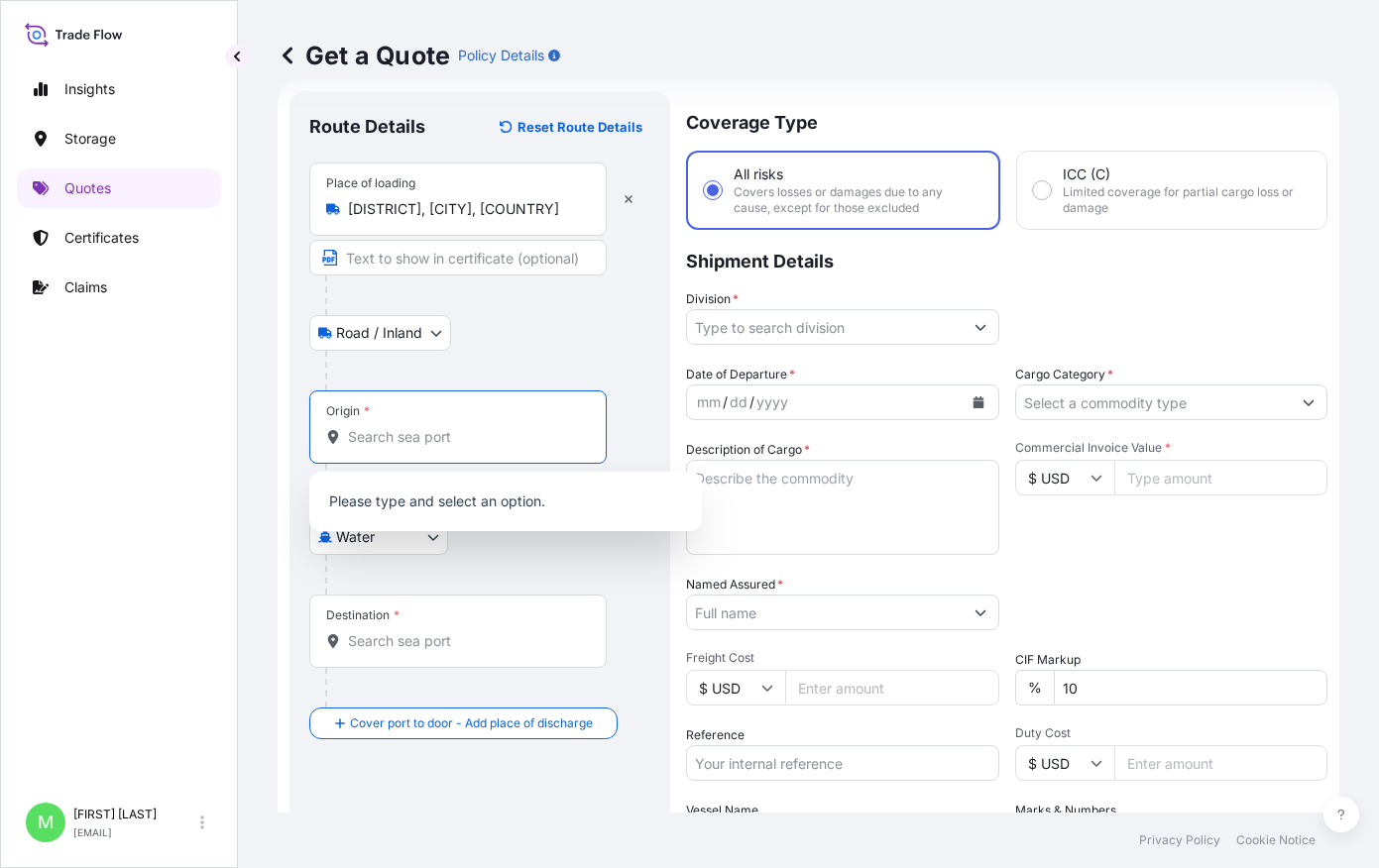 click on "Origin *" at bounding box center (465, 437) 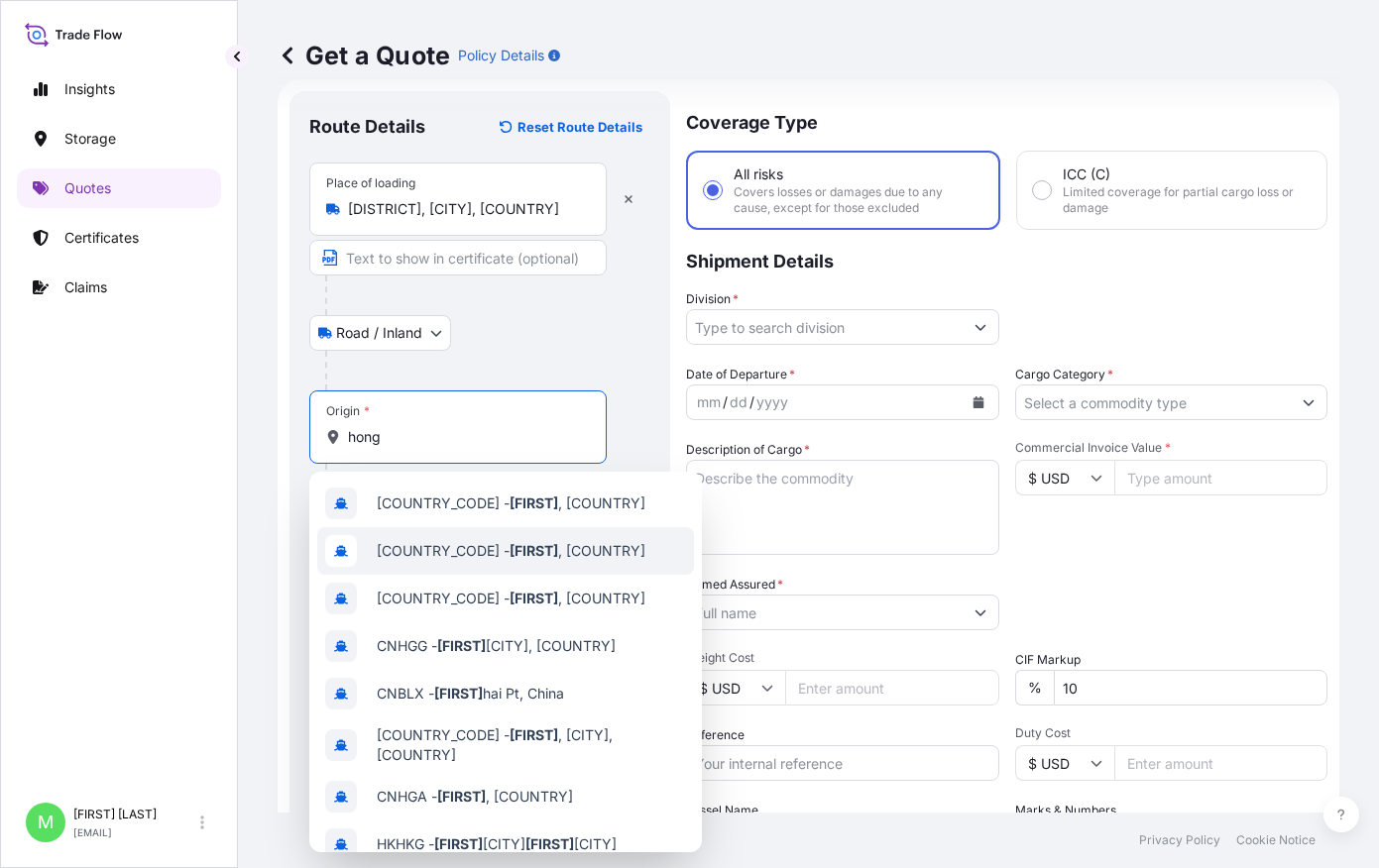 type on "hong" 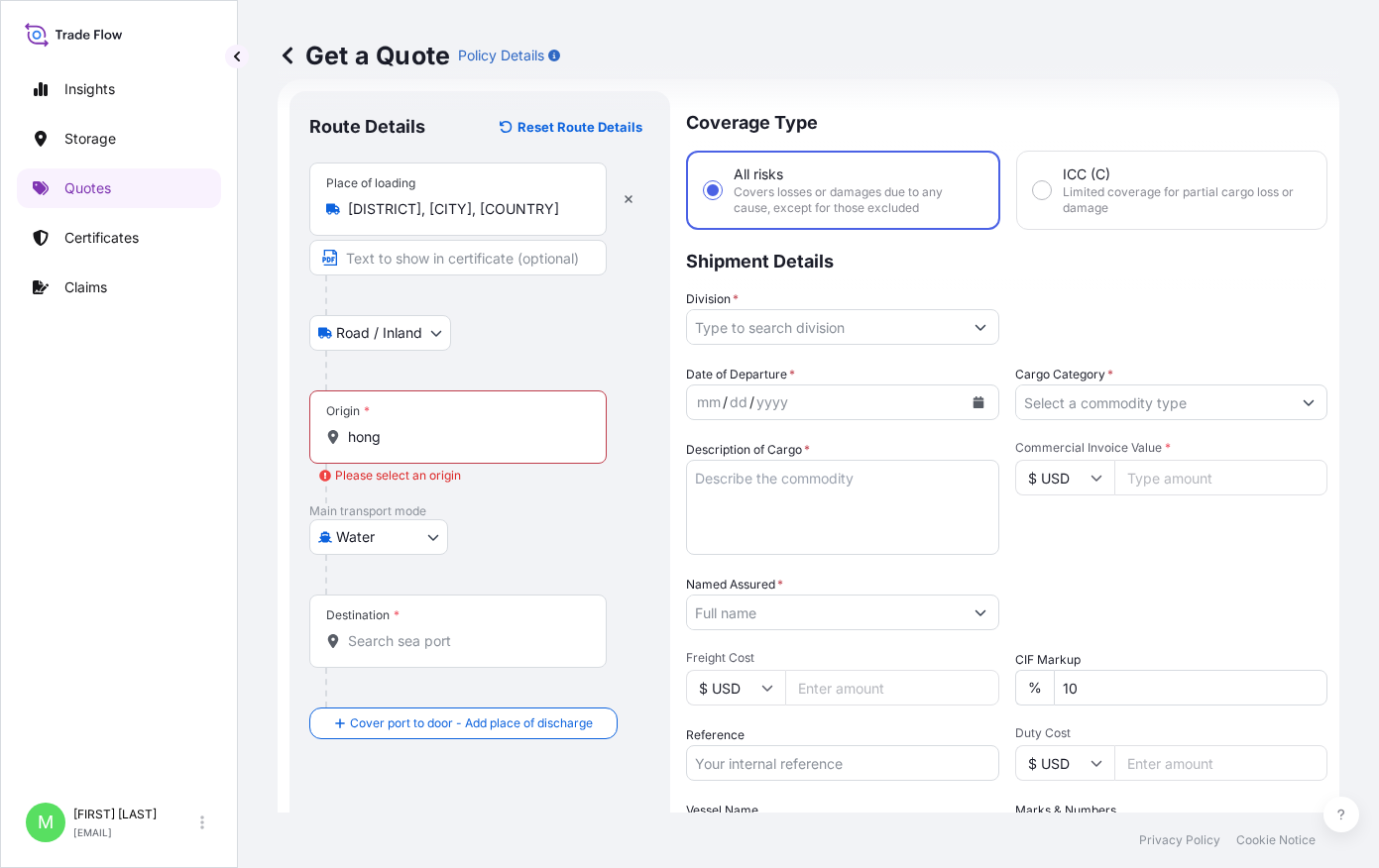 click on "Insights Storage Quotes Certificates Claims M [FIRST] [LAST] [EMAIL]" at bounding box center [119, 434] 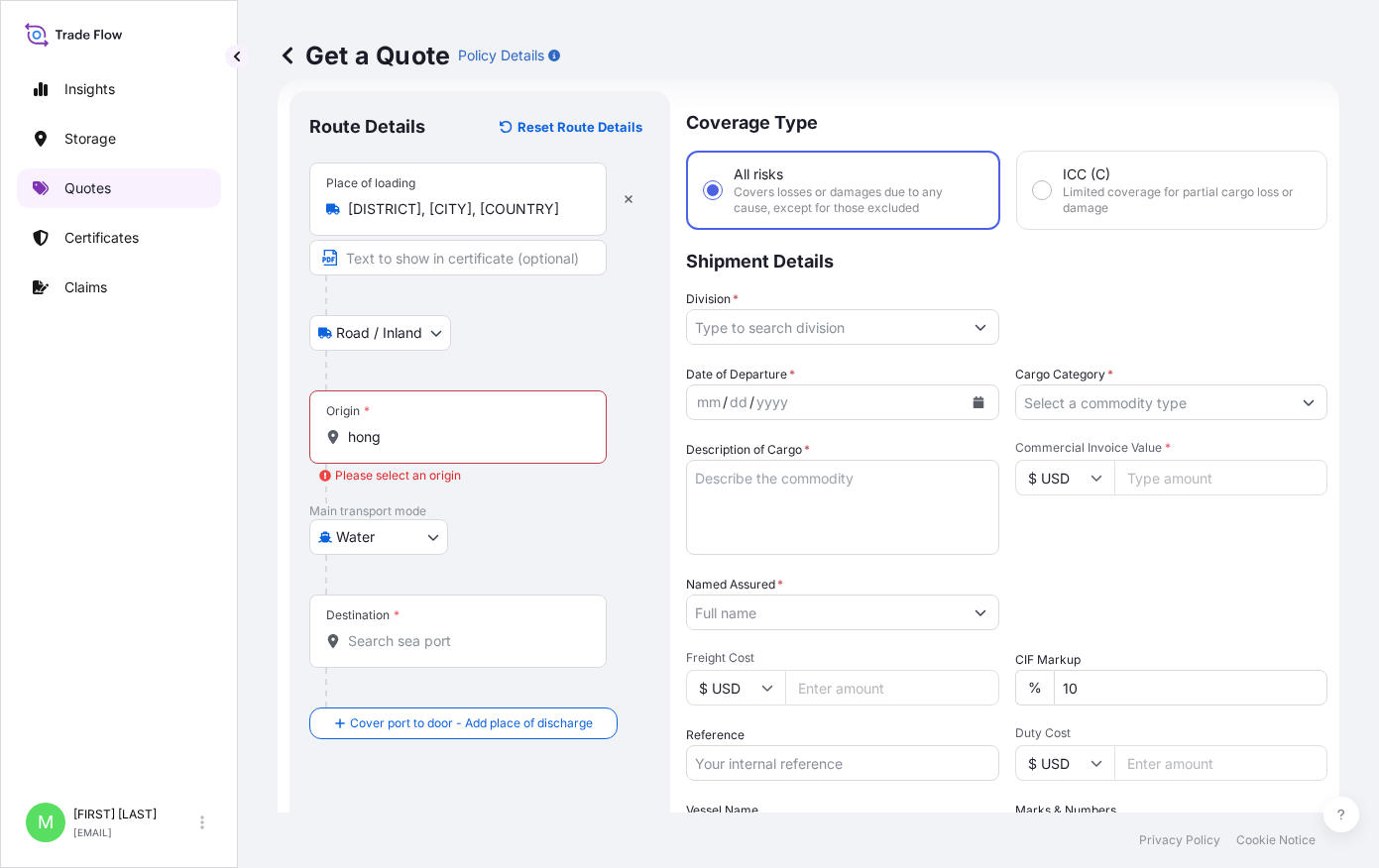 click on "Quotes" at bounding box center (87, 188) 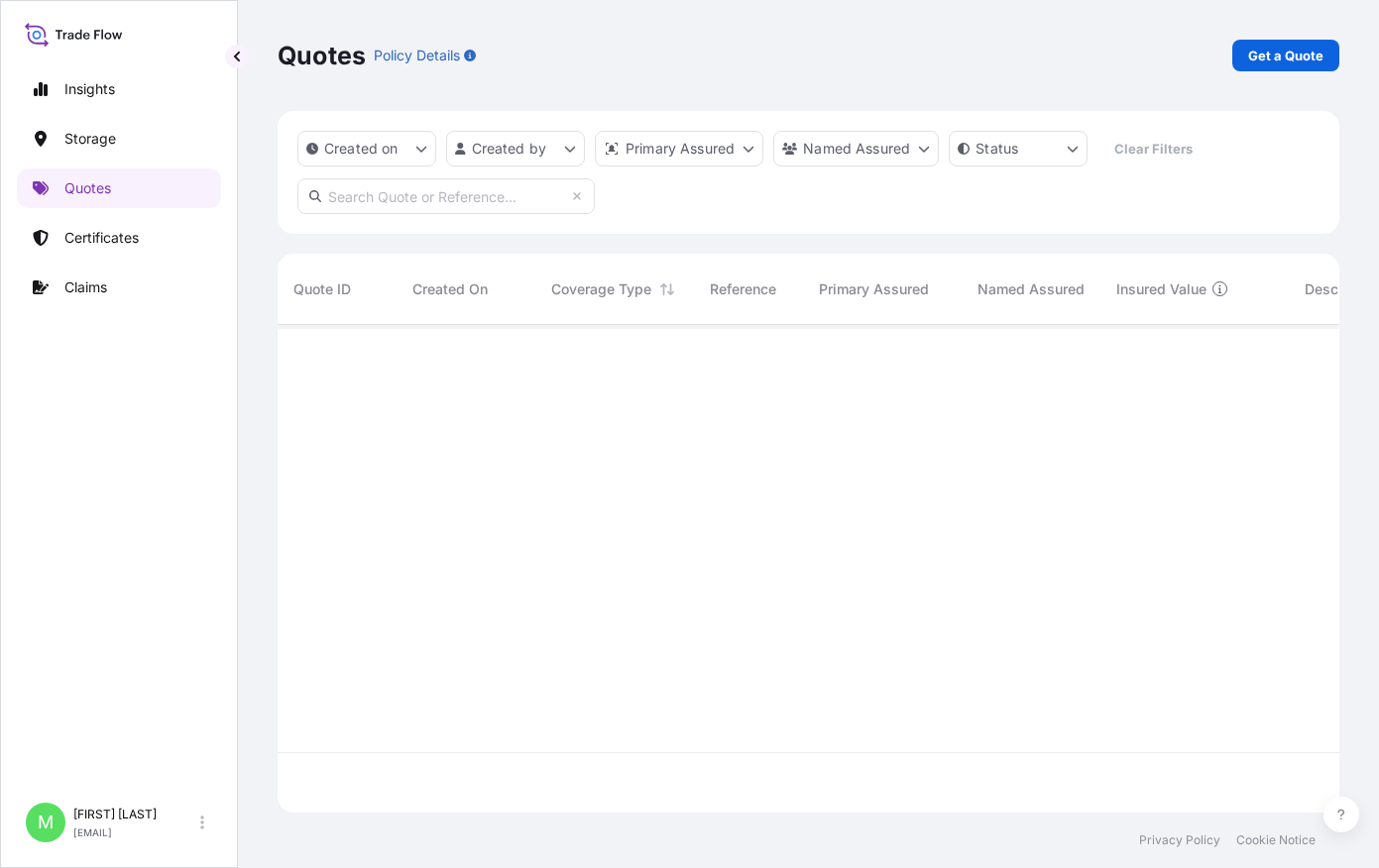 scroll, scrollTop: 0, scrollLeft: 0, axis: both 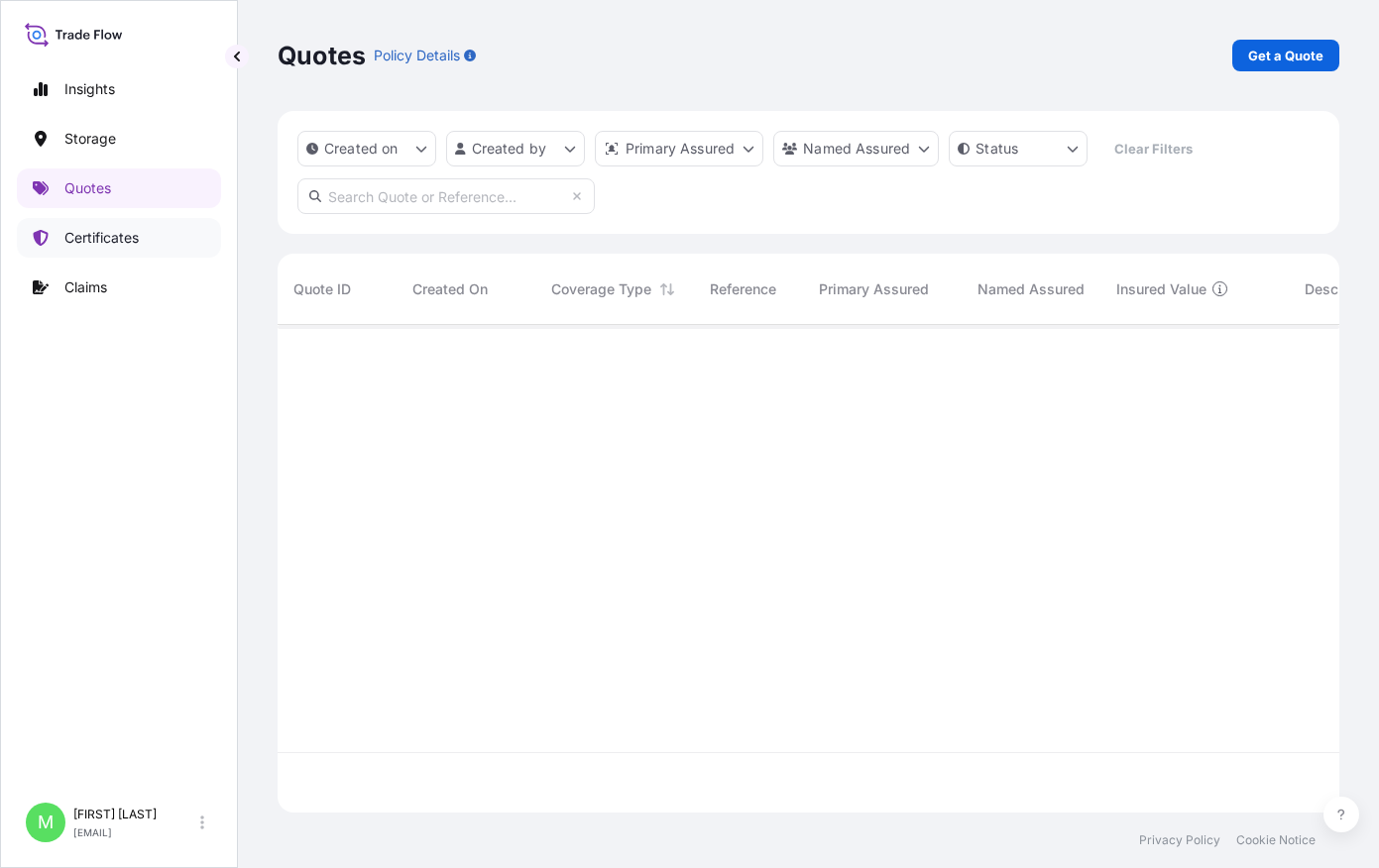 click on "Certificates" at bounding box center [101, 238] 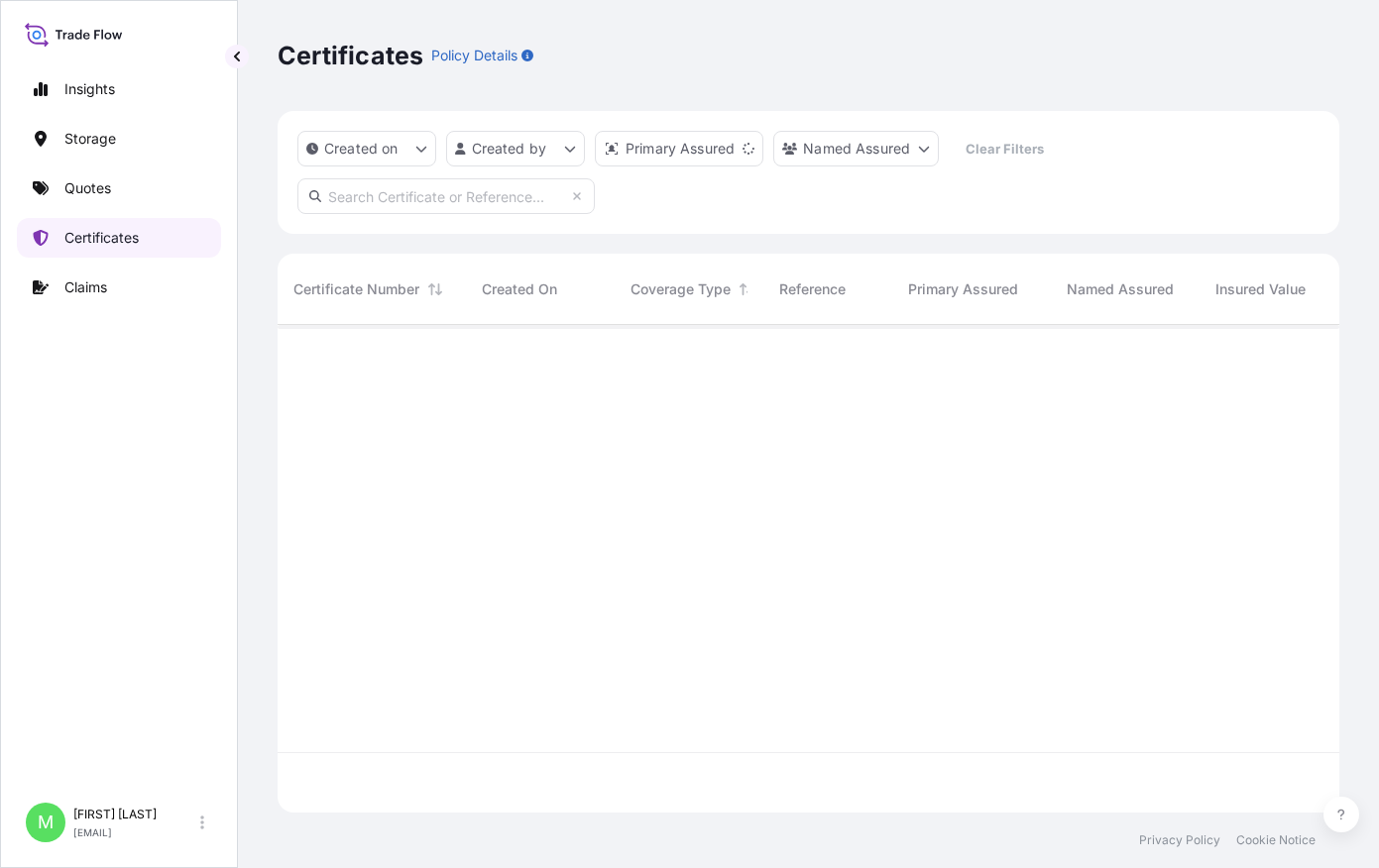 scroll, scrollTop: 16, scrollLeft: 16, axis: both 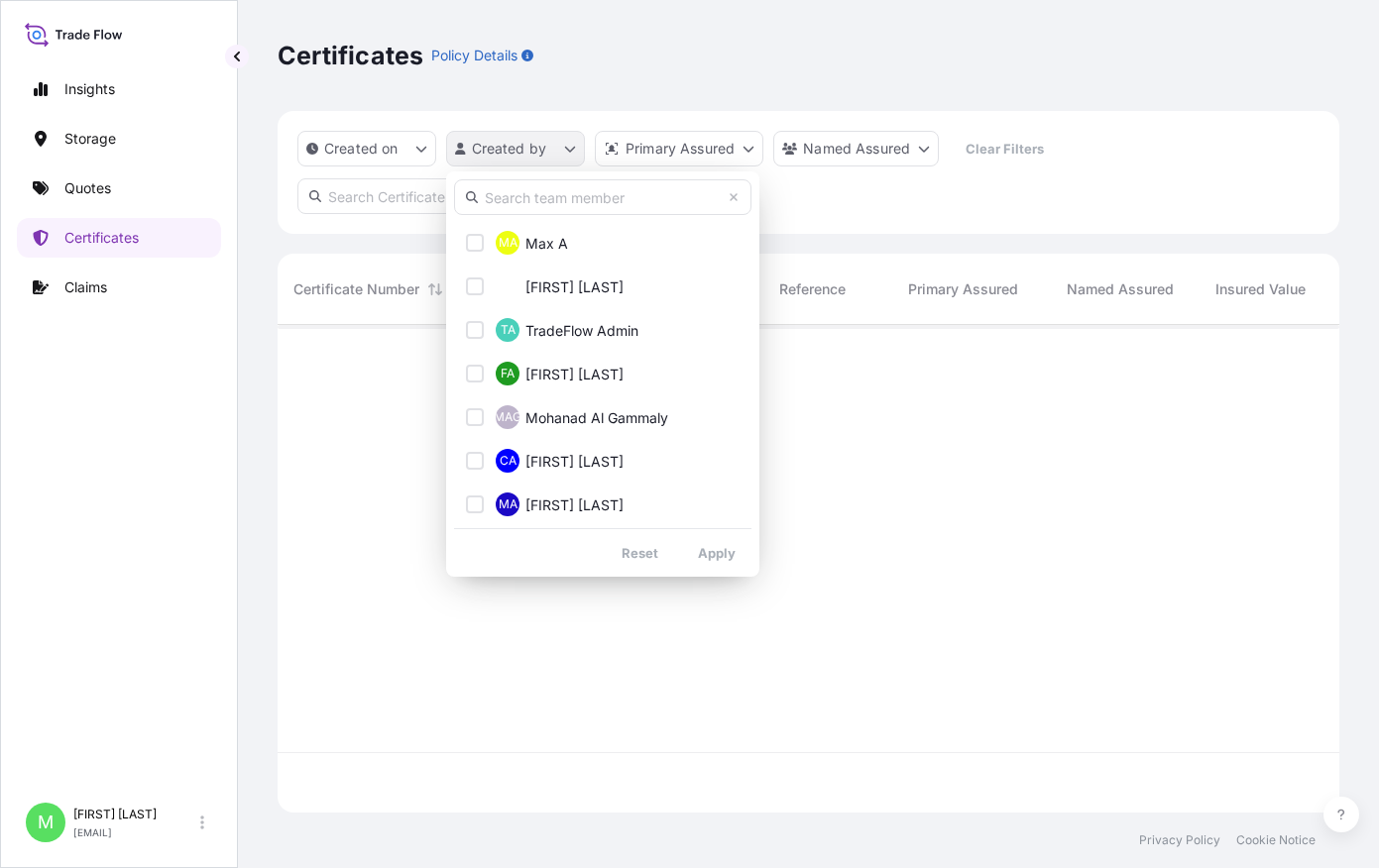 click on "Insights Storage Quotes Certificates Claims M [FIRST] [LAST] [EMAIL] Certificates Policy Details Created on Created by Primary Assured Named Assured Clear Filters Certificate Number Created On Coverage Type Reference Primary Assured Named Assured Insured Value Description Of Cargo Departure Arrival Total Privacy Policy Cookie Notice
0 MA Max A TA [FIRST] [LAST] TA TradeFlow Admin FA [FIRST] [LAST] MAG [FIRST] [LAST] CA [FIRST] [LAST] MA [FIRST] [LAST] MA [FIRST] [LAST] MA [FIRST] [LAST] MA [FIRST] [LAST] CA [FIRST] [LAST] AA [FIRST] [LAST] DB [FIRST] [LAST] BB [FIRST] [LAST] KB [FIRST] [LAST] LB [FIRST] [LAST] MB [FIRST] [LAST] CB [FIRST] [LAST] MB [FIRST] [LAST] TB [FIRST] [LAST] EB [FIRST] [LAST] DB [FIRST] [LAST] IB [FIRST] [LAST] NB [FIRST] [LAST] PB [FIRST] [LAST] AC [FIRST] [LAST] GC [FIRST] [LAST] KC [FIRST] [LAST] CC [FIRST] [LAST] AC [FIRST] [LAST] LC [FIRST] [LAST] EC [FIRST] [LAST] DC [FIRST] [LAST] DC [FIRST] [LAST] NC [FIRST] [LAST] VC VC GC BC EC" at bounding box center [689, 434] 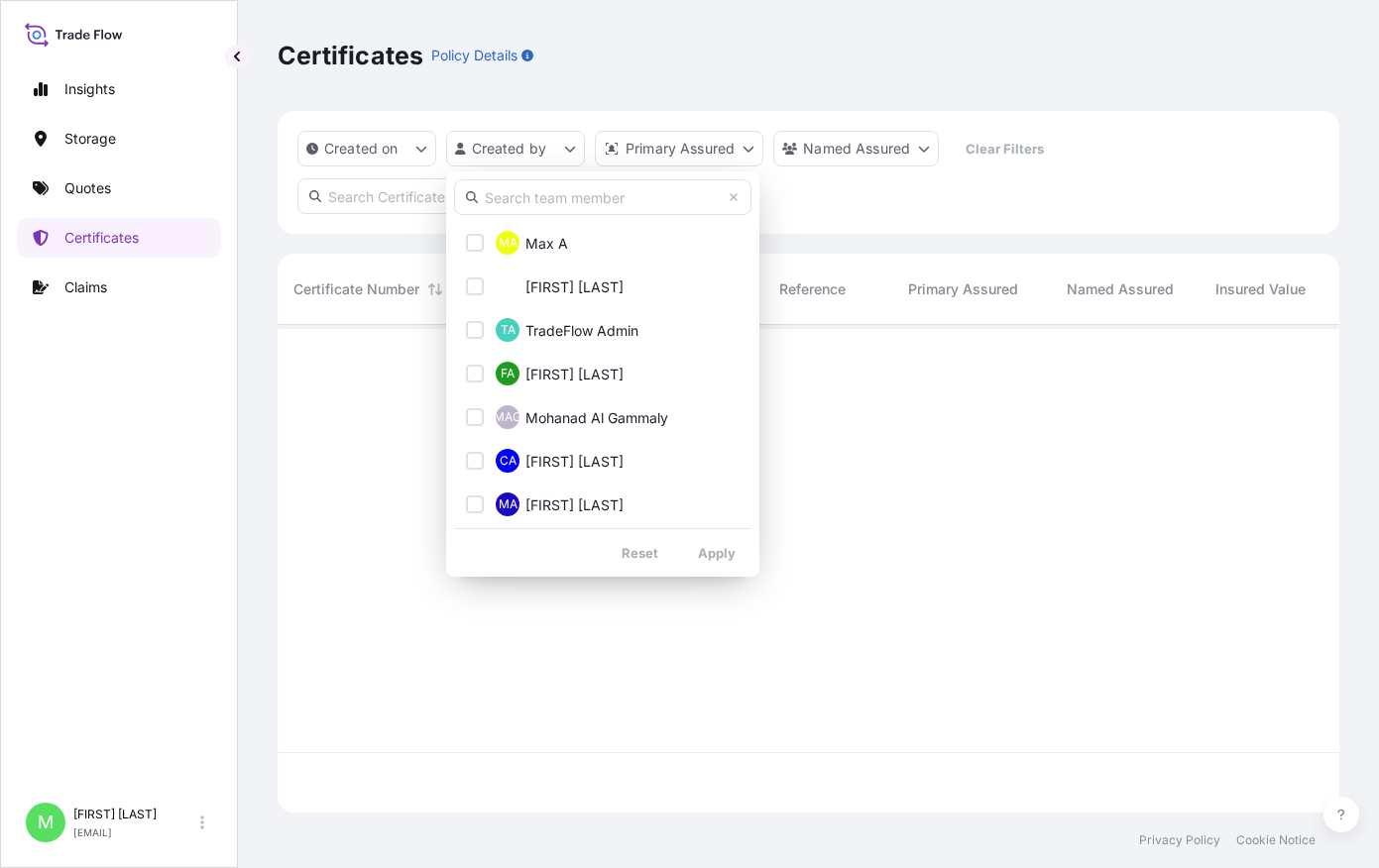 click at bounding box center (603, 197) 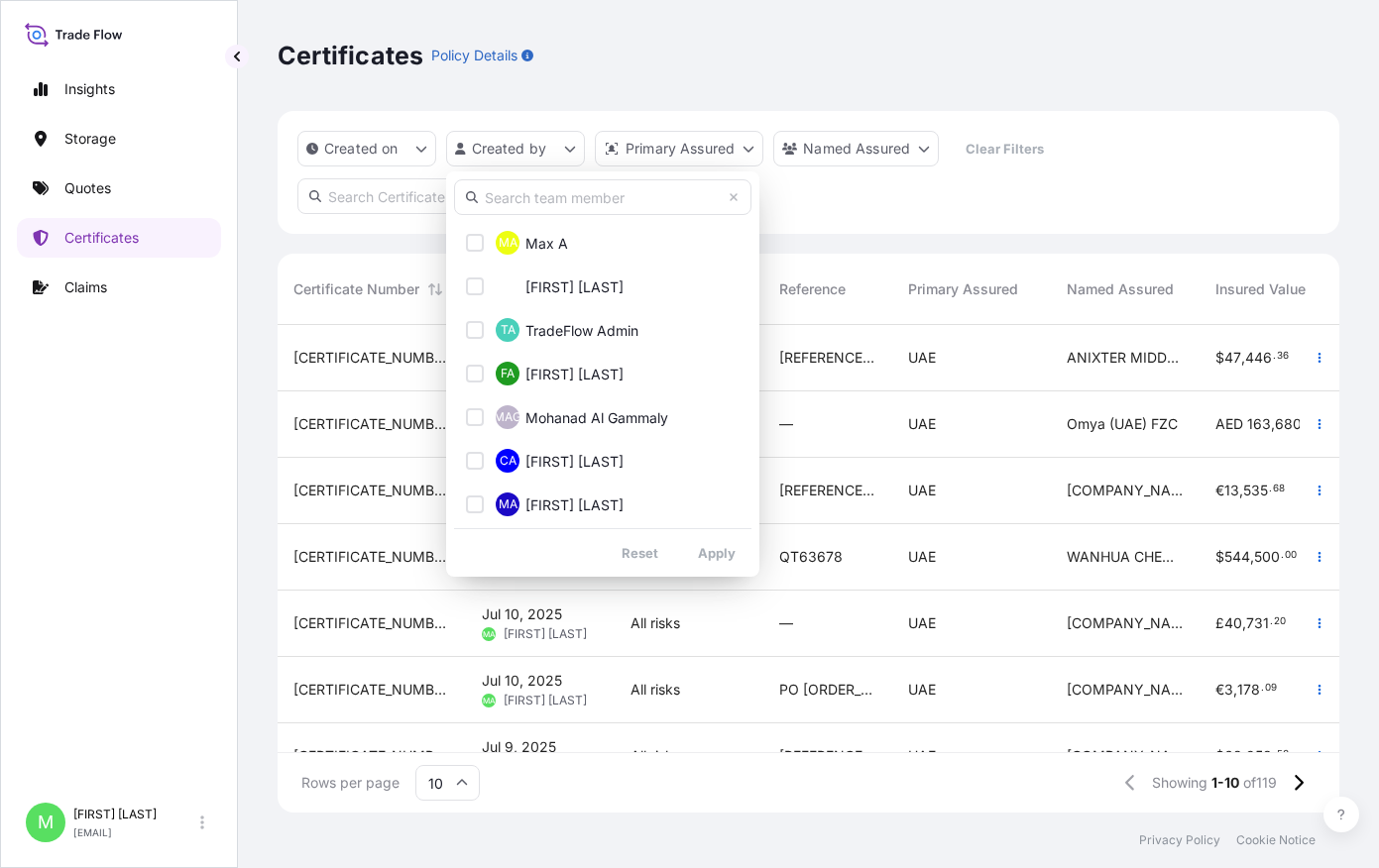 click at bounding box center (603, 197) 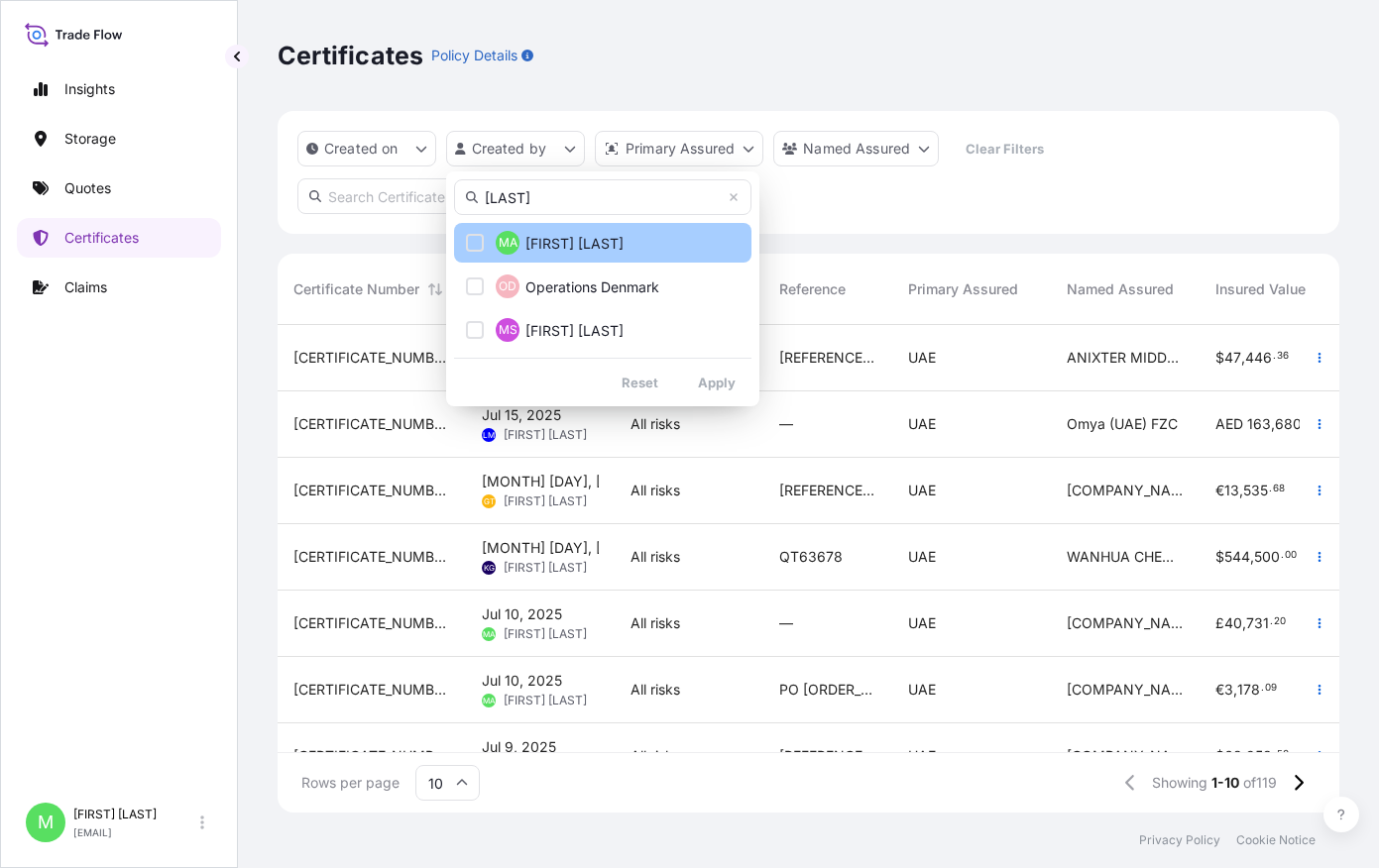 click on "M [FIRST] [LAST]" at bounding box center (603, 243) 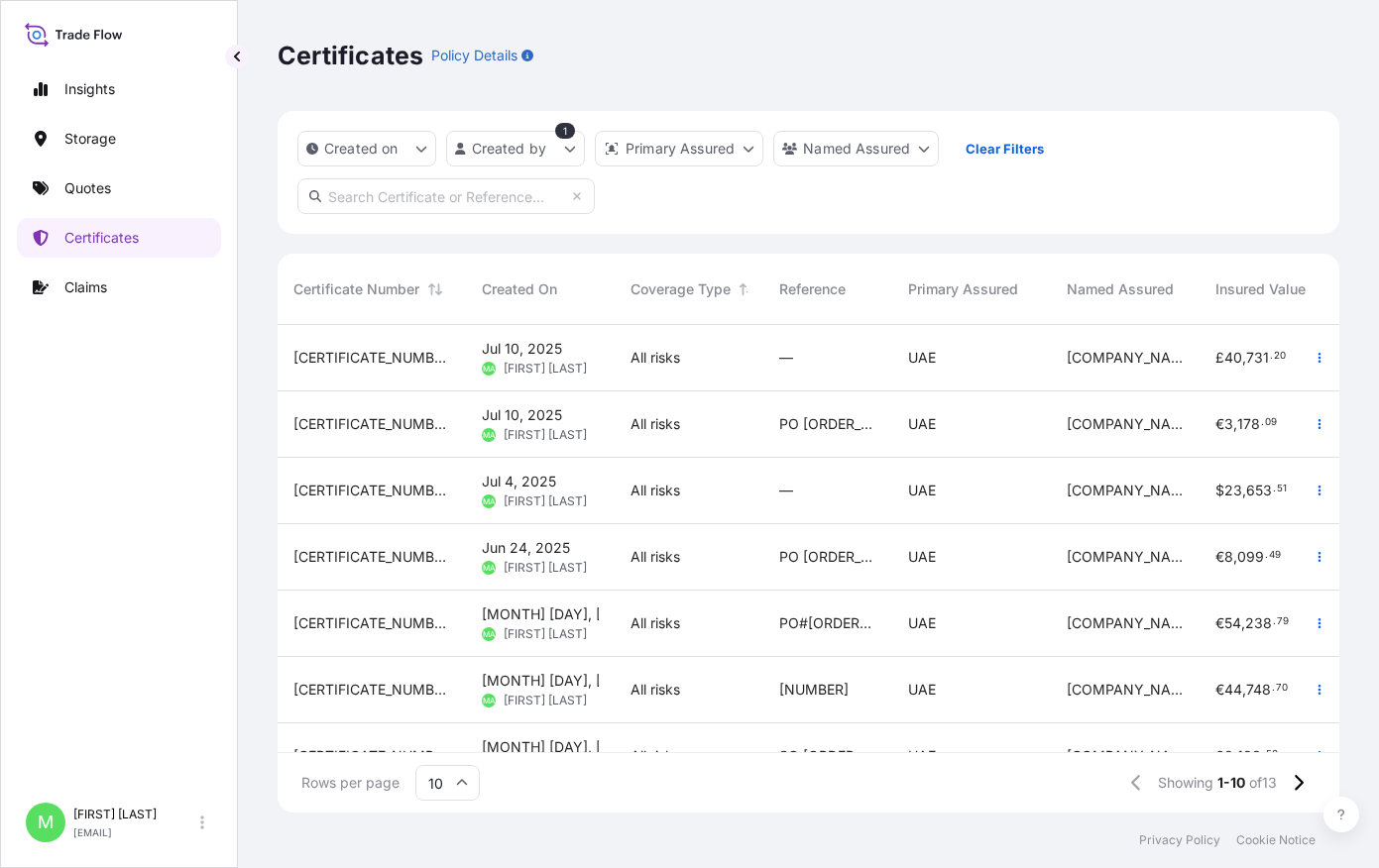 click on "PO [ORDER_NUMBER] SO [ORDER_NUMBER]" at bounding box center [828, 424] 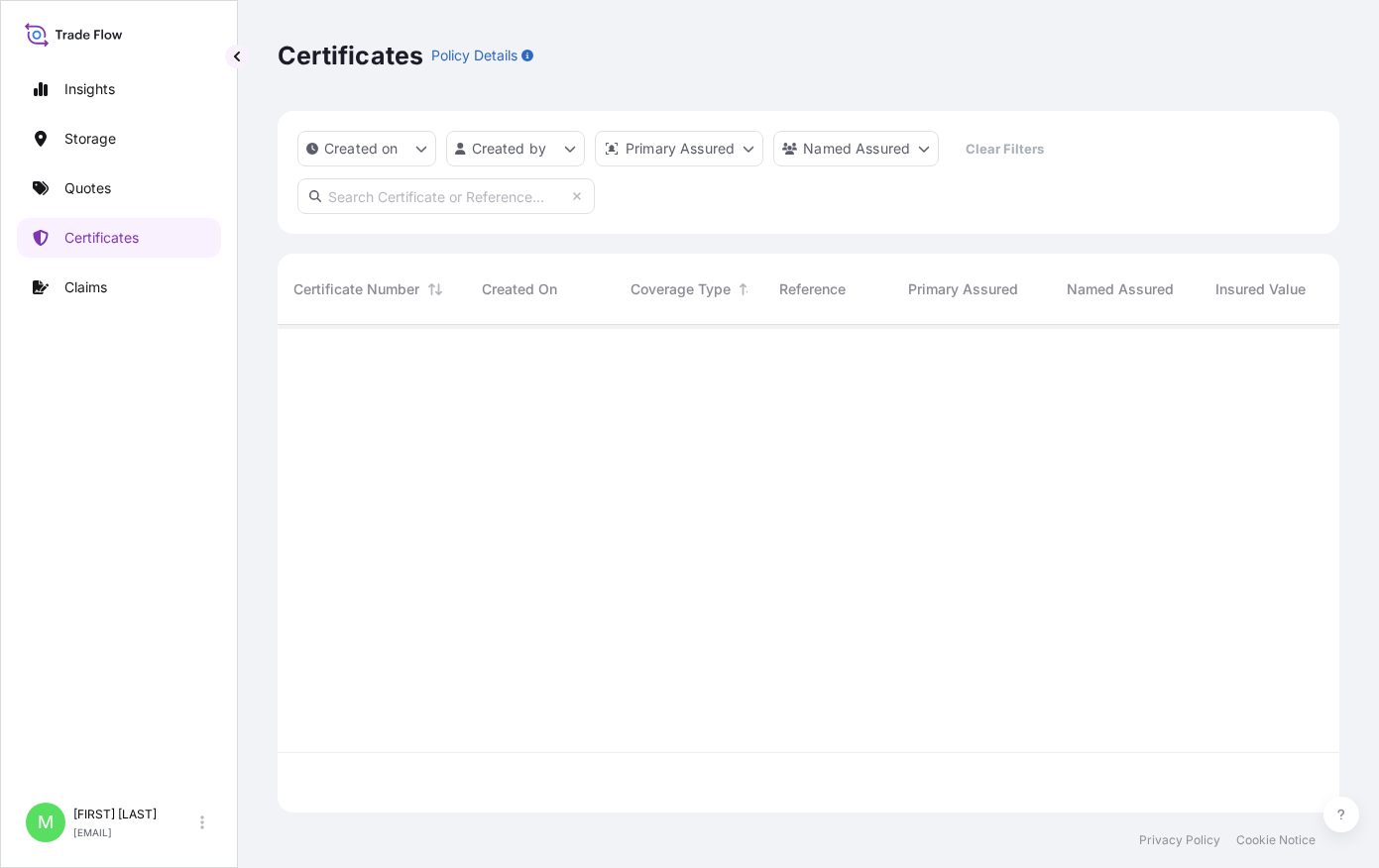scroll, scrollTop: 16, scrollLeft: 16, axis: both 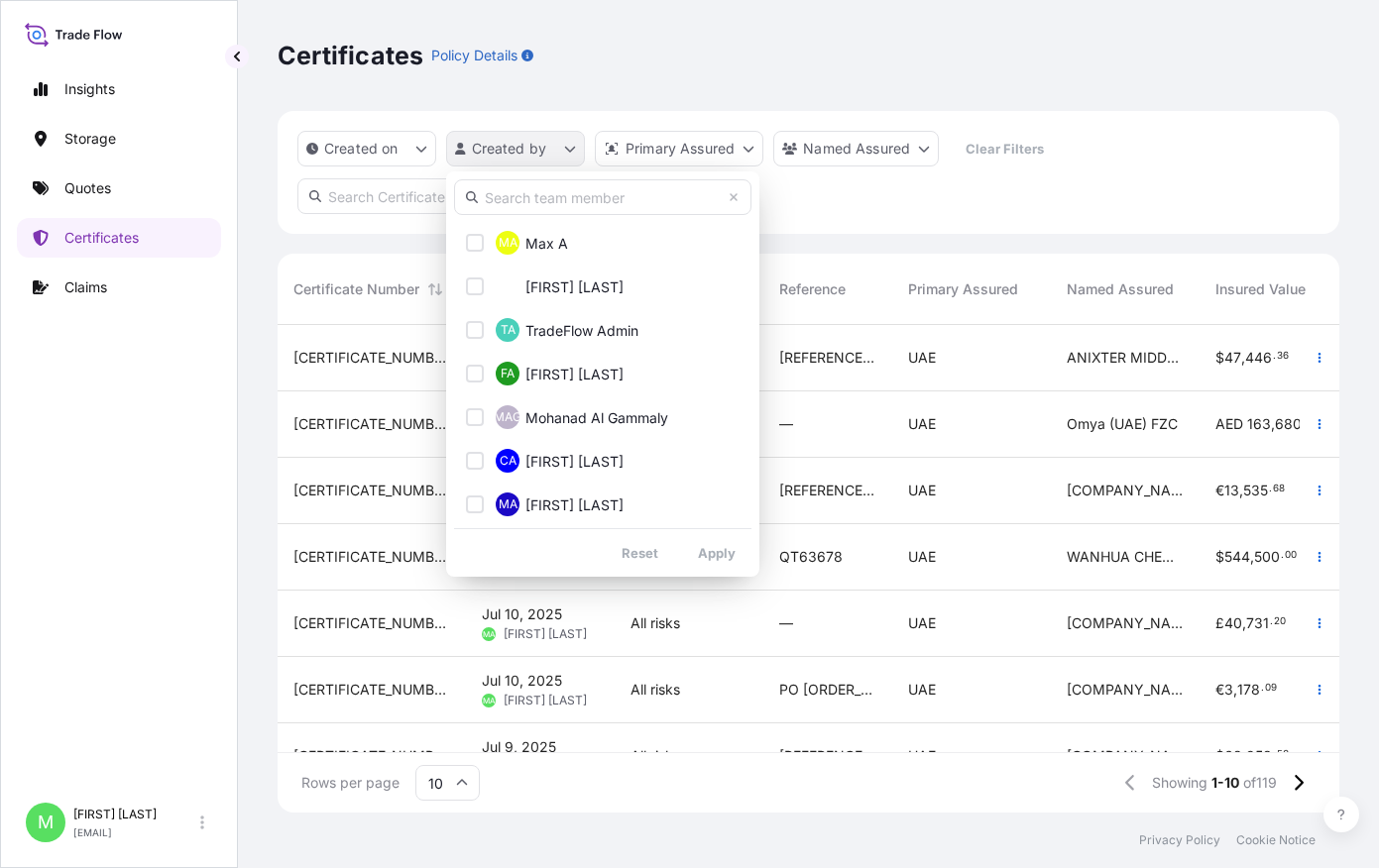 click on "Insights Storage Quotes Certificates Claims M [FIRST] [LAST] [EMAIL] Certificates Policy Details Created on Created by Primary Assured Named Assured Clear Filters Certificate Number Created On Coverage Type Reference Primary Assured Named Assured Insured Value Description Of Cargo Departure Arrival Total [CERTIFICATE_NUMBER] [MONTH] [DAY], [YEAR] TM Tuba Molla All risks QT64351 [COUNTRY] ANIXTER MIDDLE EAST $ 47 , 446 . 36 Advanced Standalone DDC Controller IO Module Router Controller USORD [MM]/[DD]/[YEAR] AEDXB —/—/— $ 15 . 00 [CERTIFICATE_NUMBER] [MONTH] [DAY], [YEAR] LM Liezel Mayo All risks — [COUNTRY] Omya (UAE) FZC AED   163 , 680 . 00 Calcium Carbonate AEJEA [MM]/[DD]/[YEAR] EGSOK —/—/— AED   57 . 29 [CERTIFICATE_NUMBER] [MONTH] [DAY], [YEAR] GT George Thomas All risks JCB240443  [COUNTRY] Petrofac Emirates LLC € 13 , 535 . 68 INVERTER Italy [MM]/[DD]/[YEAR] AEAUH —/—/— € 12 . 83 [CERTIFICATE_NUMBER] [MONTH] [DAY], [YEAR] KG Kiran Ghafoor All risks QT63678 [COUNTRY] WANHUA CHEMICAL SINGAPORE PTE $ 544 , 500 . 00 WANNATE TDI 80 Drums AEJEA [MM]/[DD]/[YEAR] IQUQR $ 190" at bounding box center [689, 434] 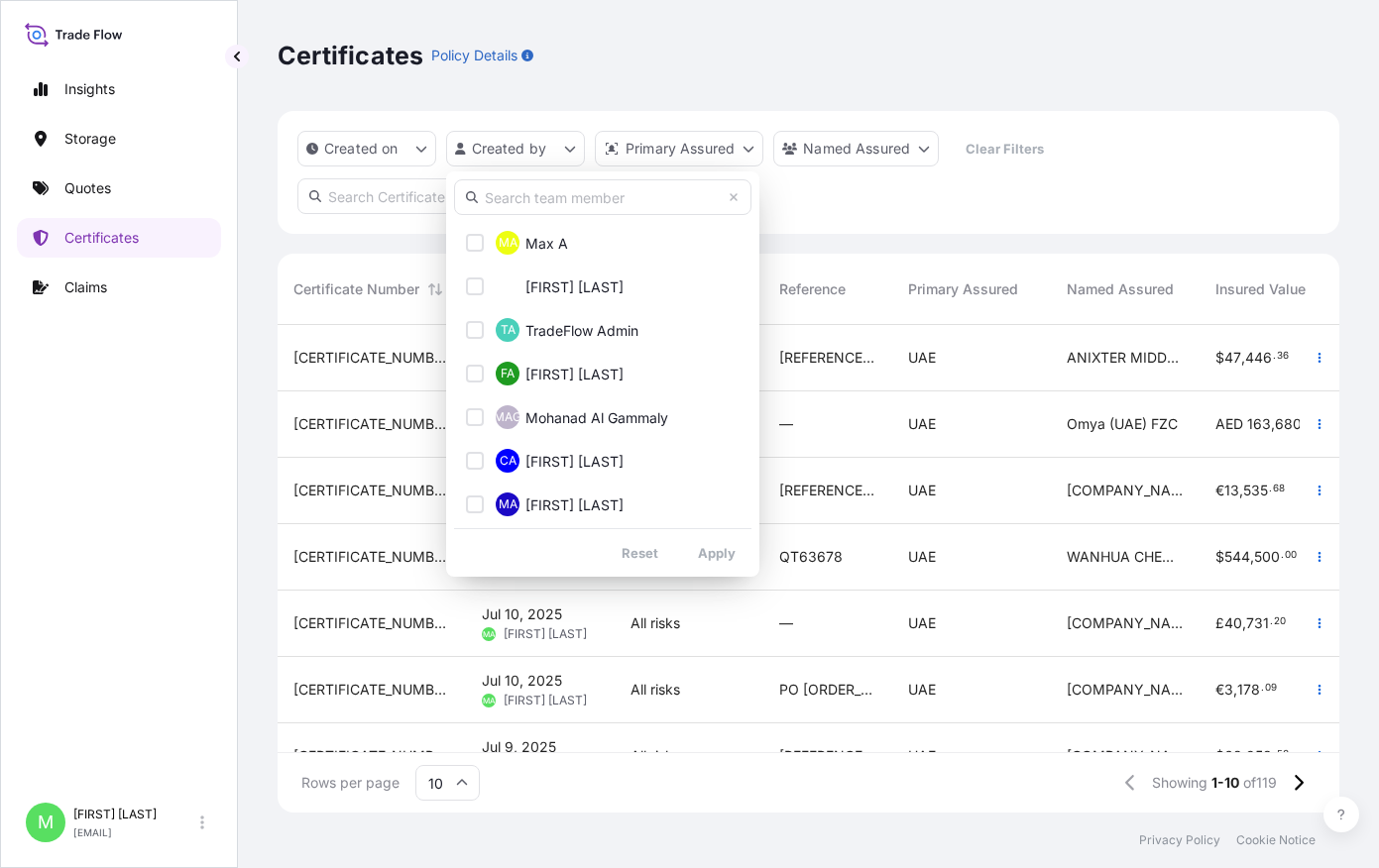 click at bounding box center (603, 197) 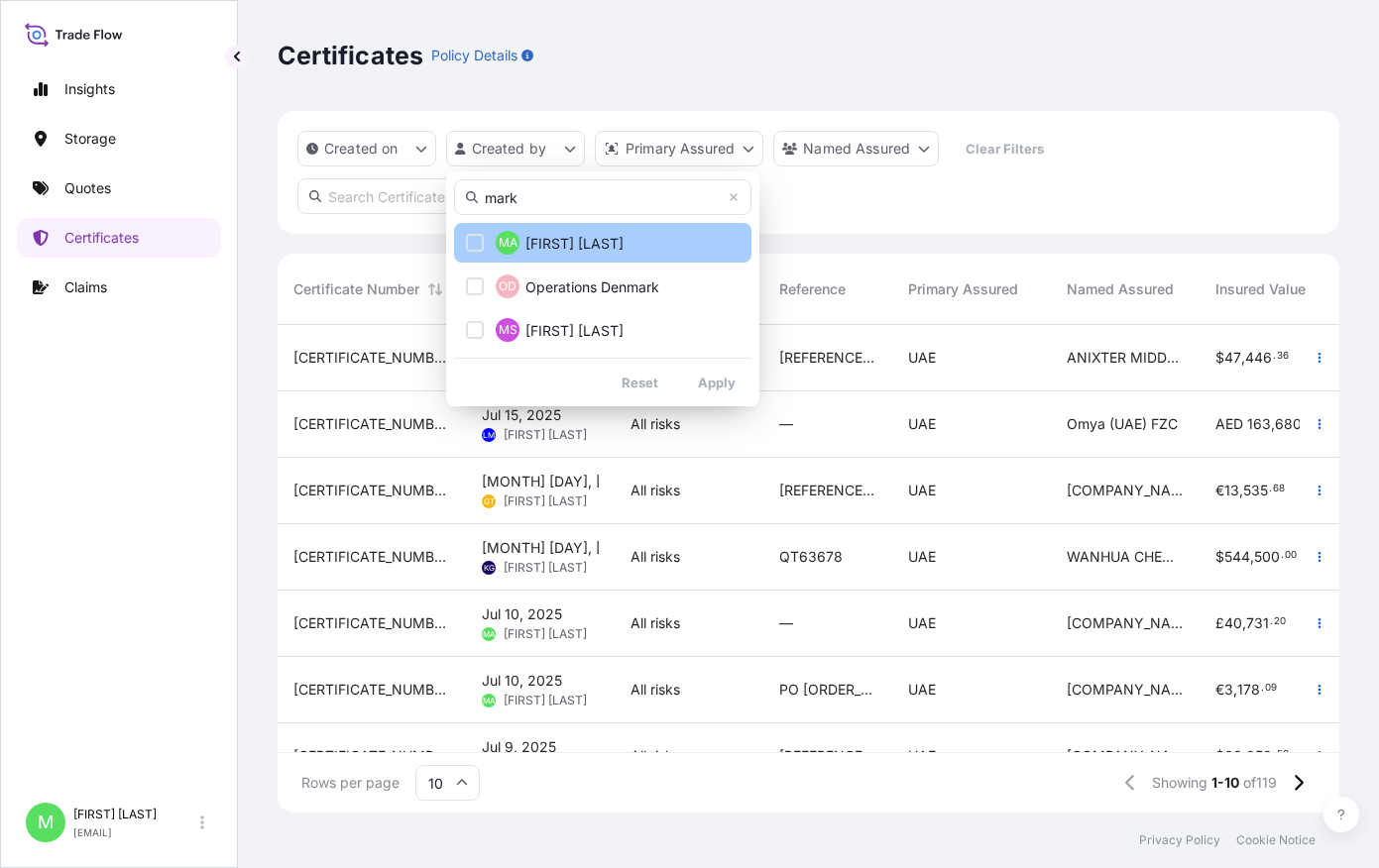 type on "mark" 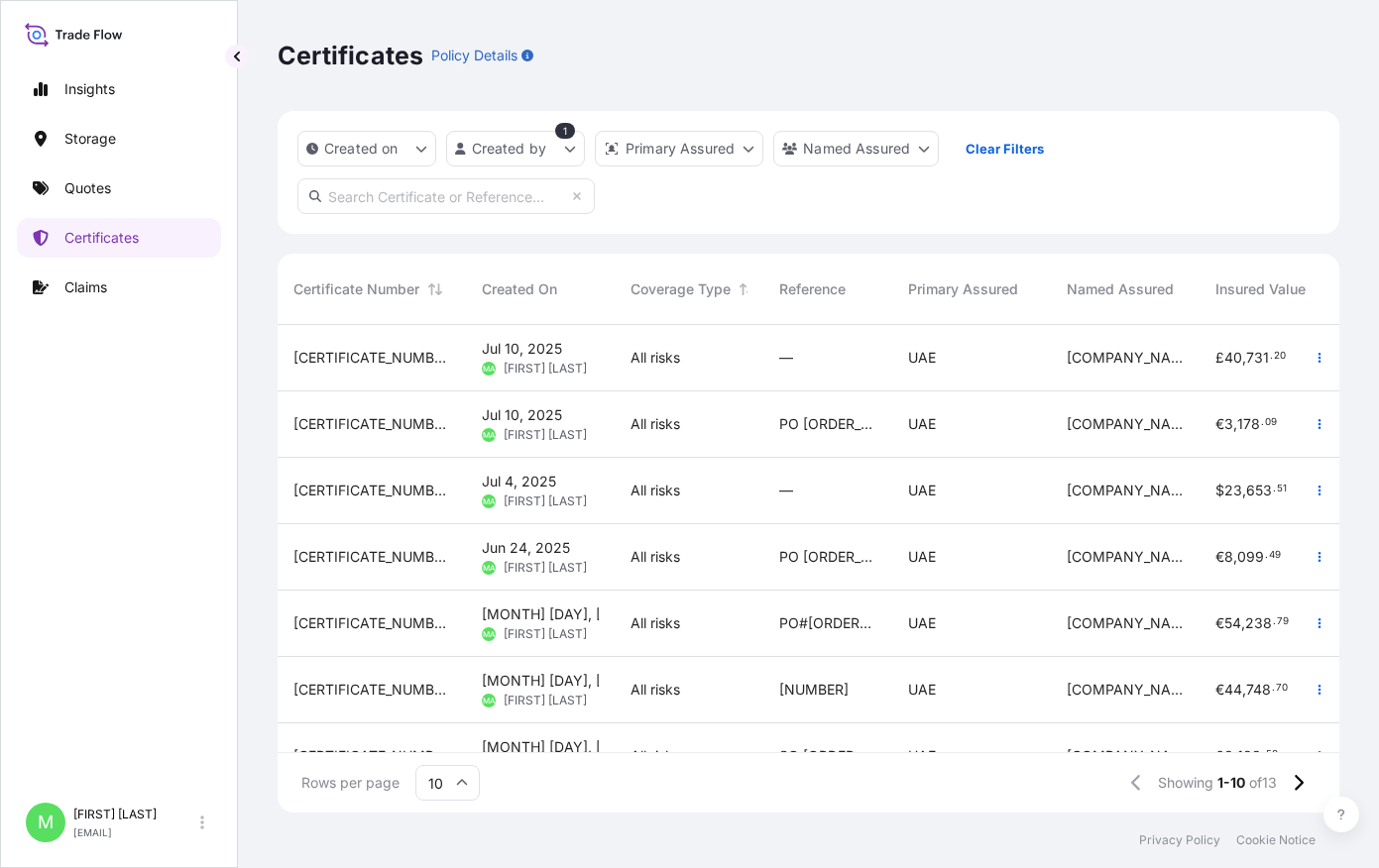 click on "—" at bounding box center (828, 358) 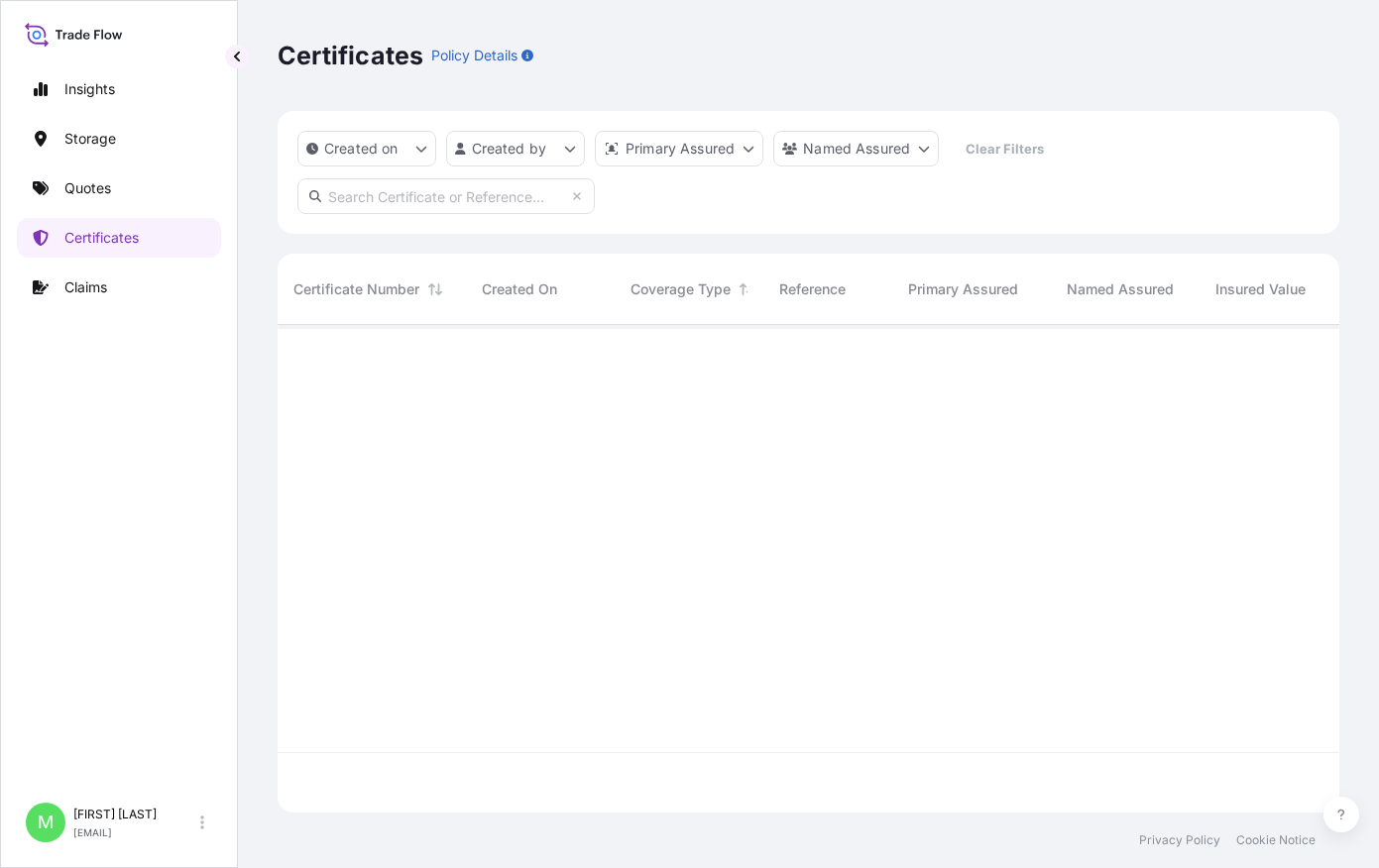 scroll, scrollTop: 16, scrollLeft: 16, axis: both 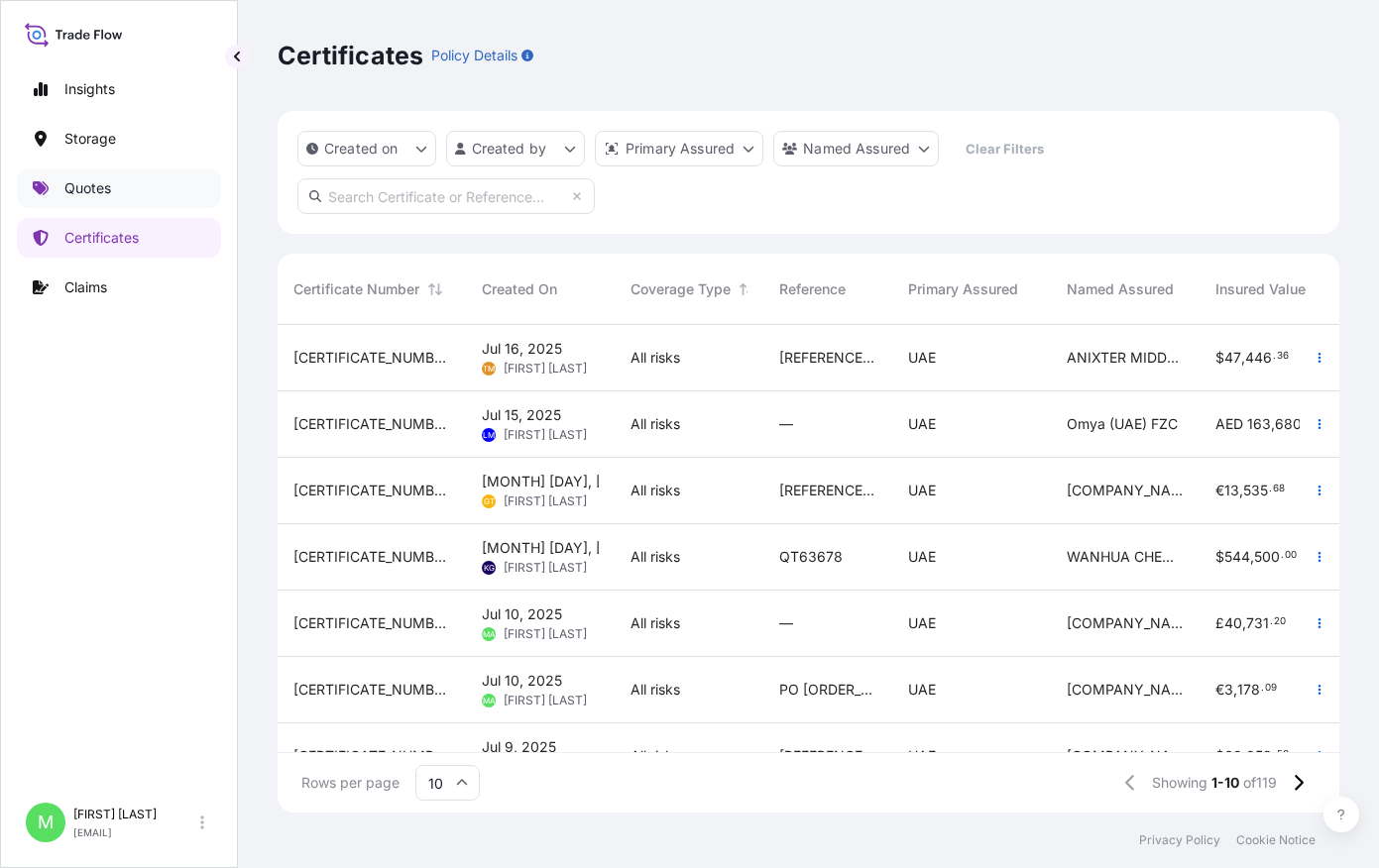 click on "Quotes" at bounding box center (87, 188) 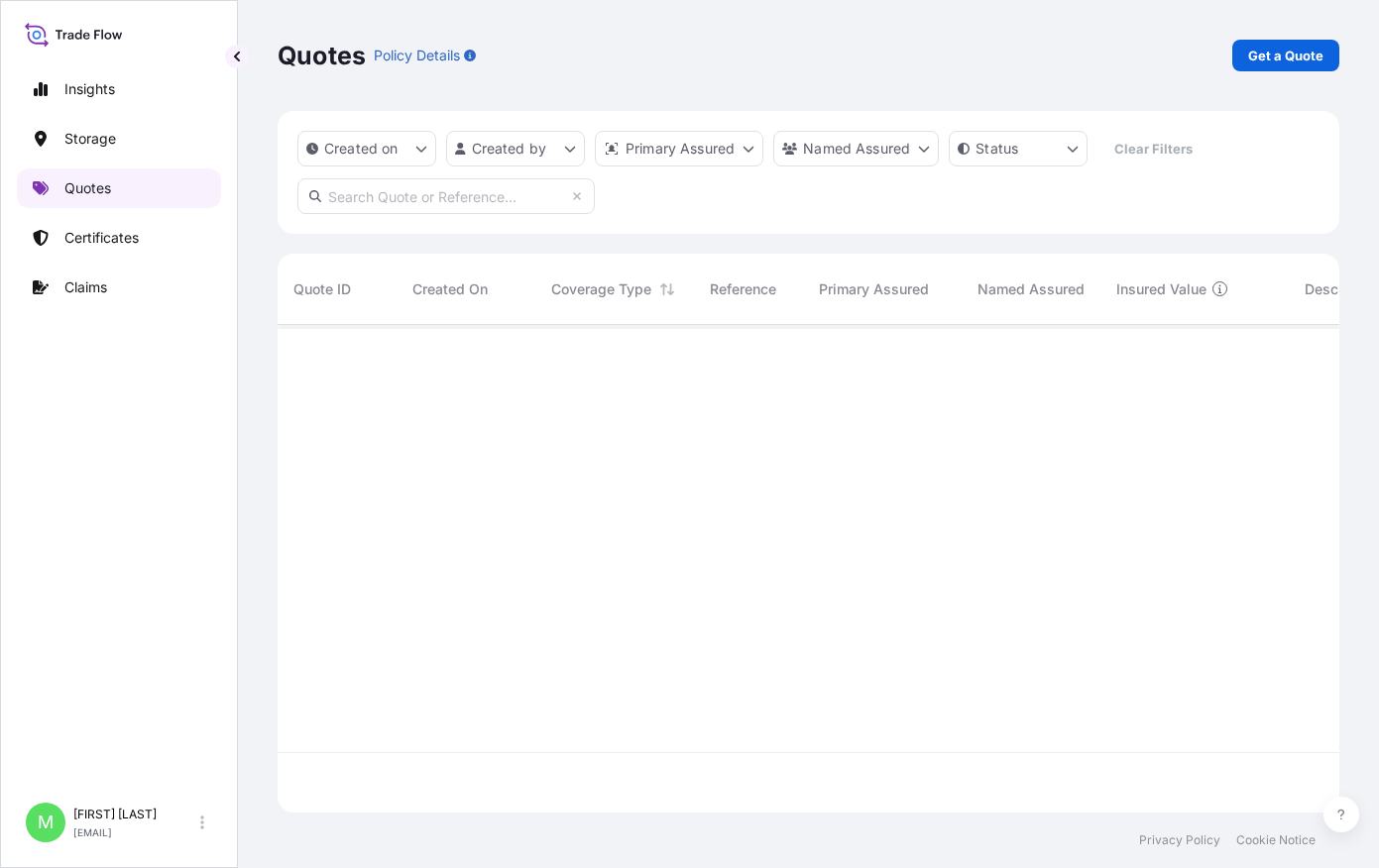 scroll, scrollTop: 16, scrollLeft: 16, axis: both 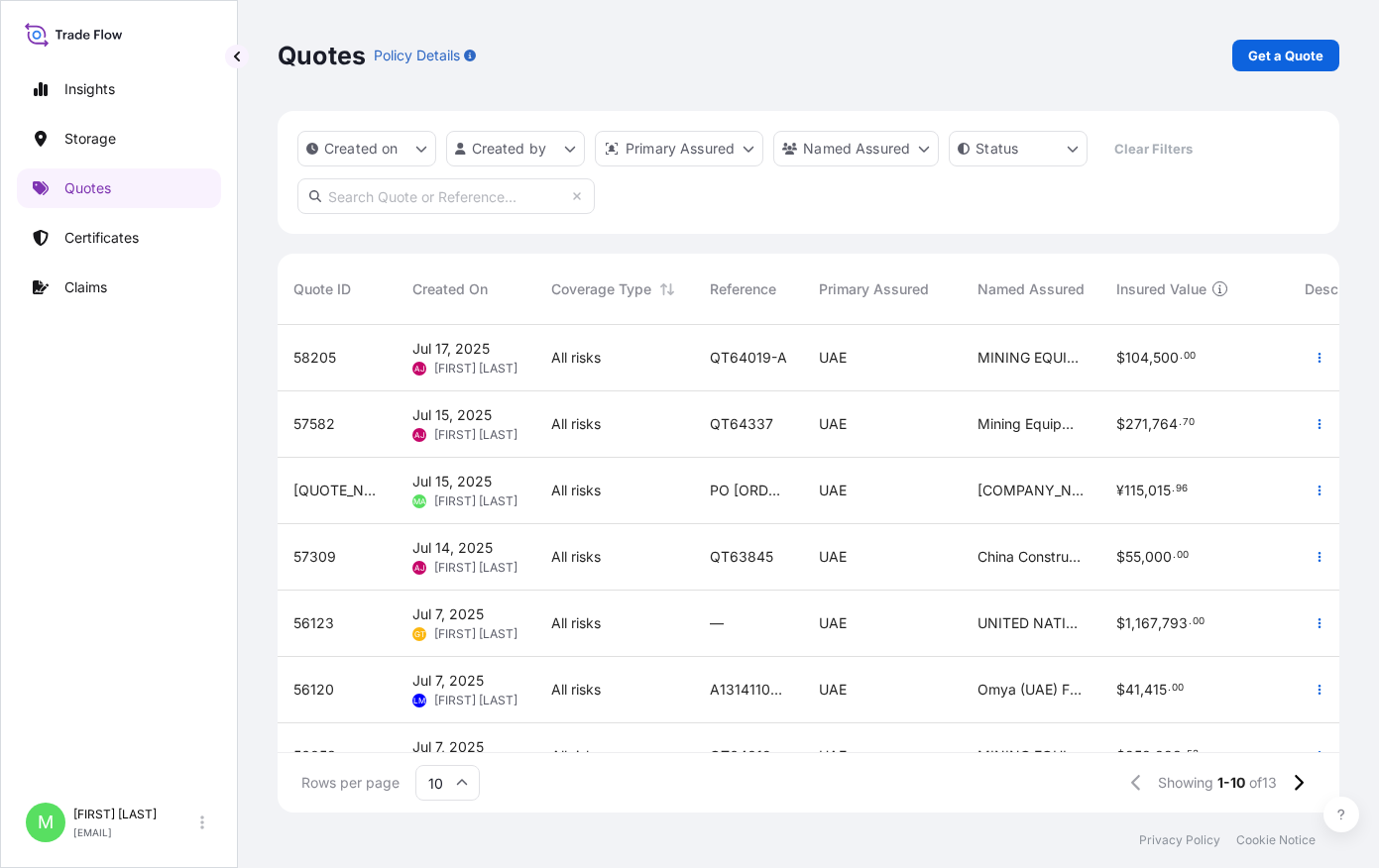 click on "[QUOTE_NUMBER]" at bounding box center [337, 490] 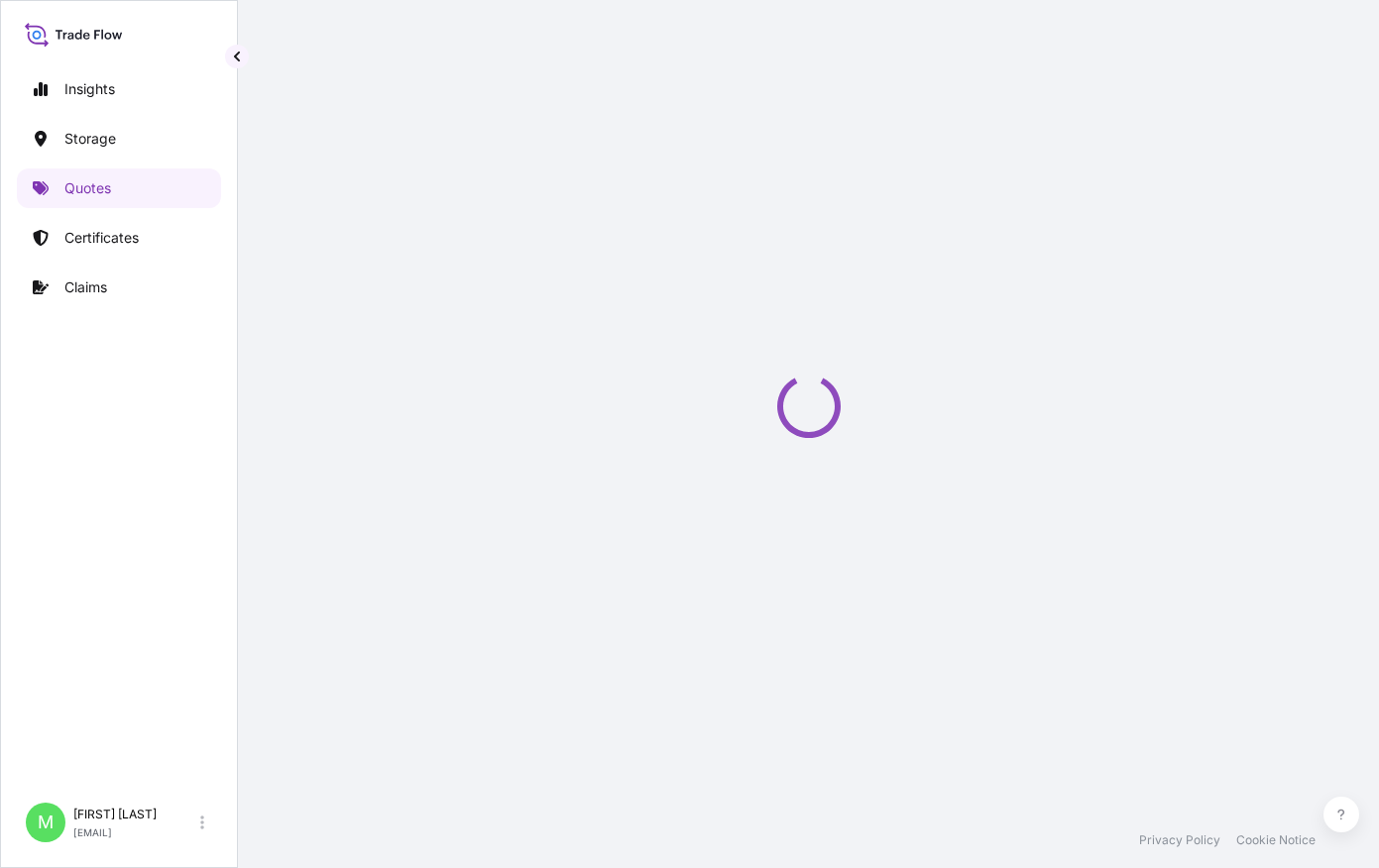select on "Road / Inland" 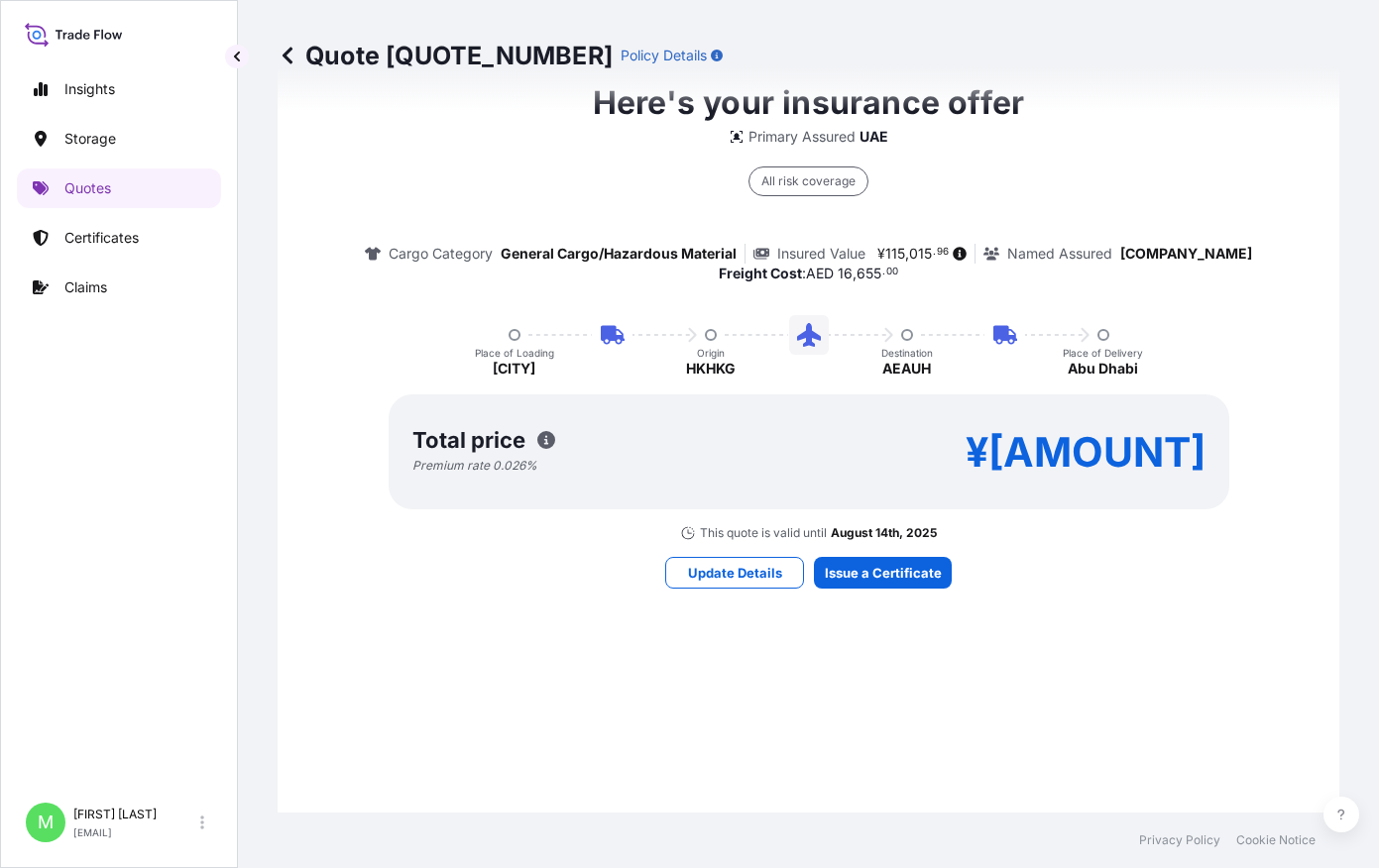 scroll, scrollTop: 1486, scrollLeft: 0, axis: vertical 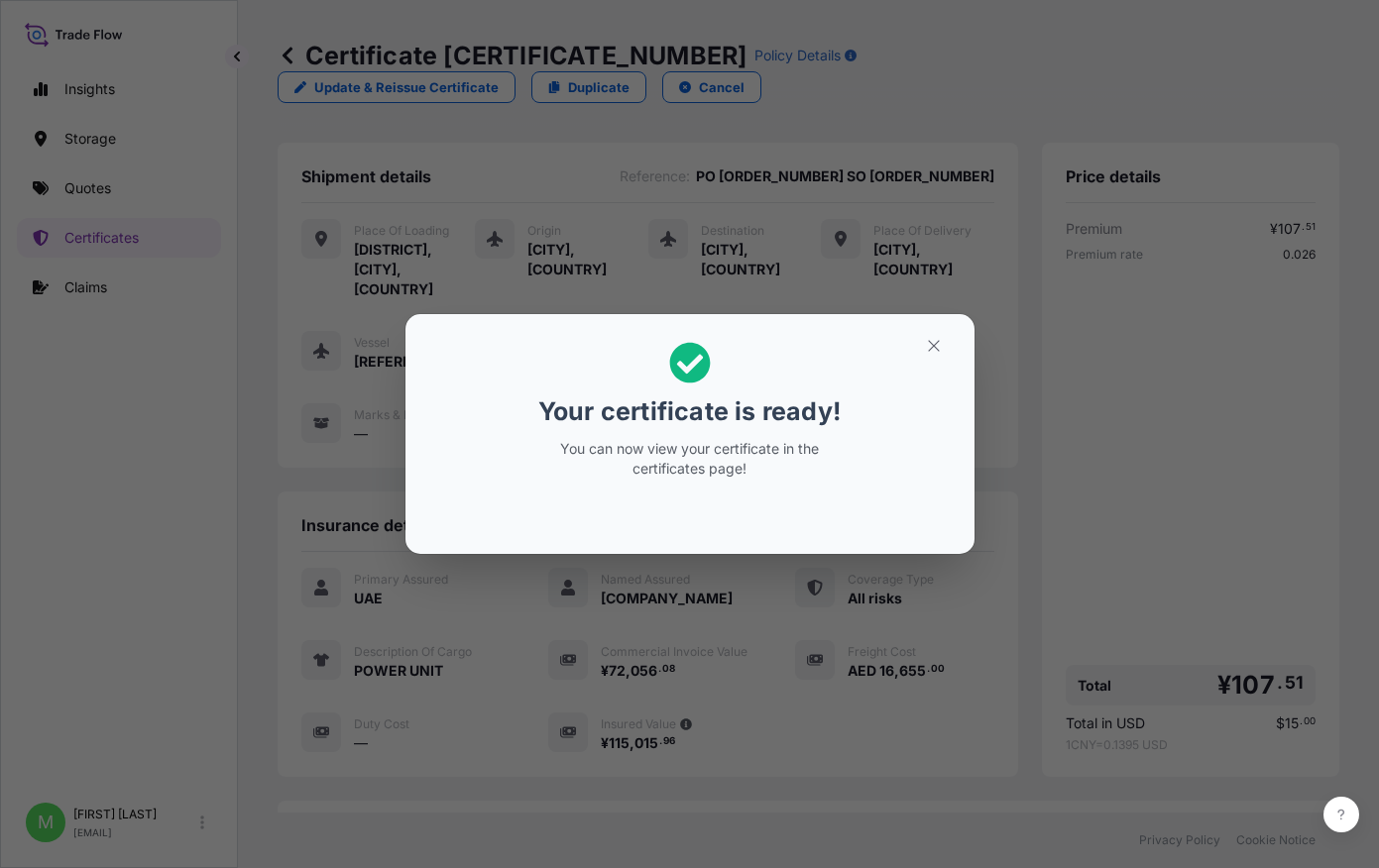 click on "Your certificate is ready! You can now view your certificate in the certificates page!" at bounding box center (689, 434) 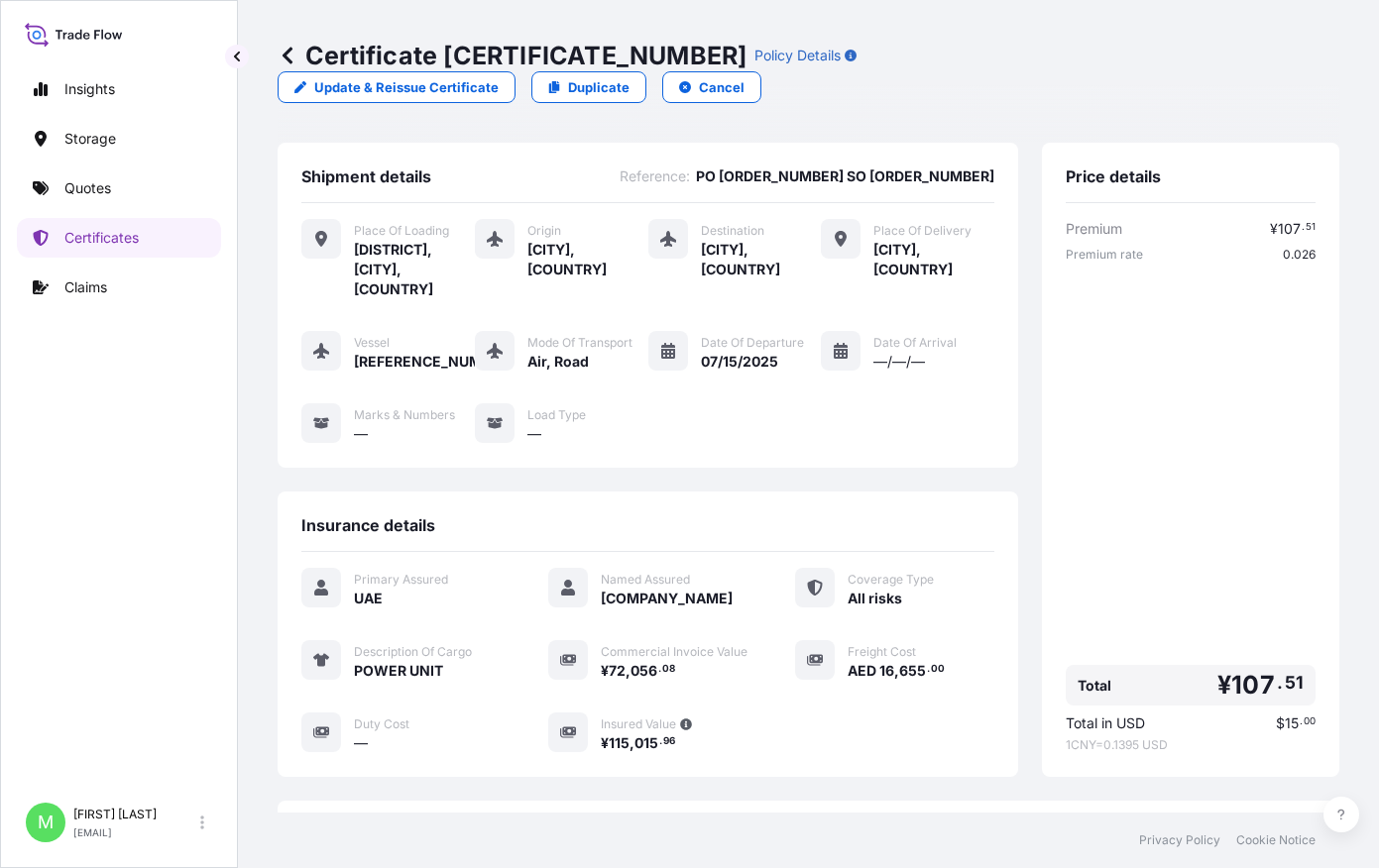 click on "Insights Storage Quotes Certificates Claims" at bounding box center [119, 422] 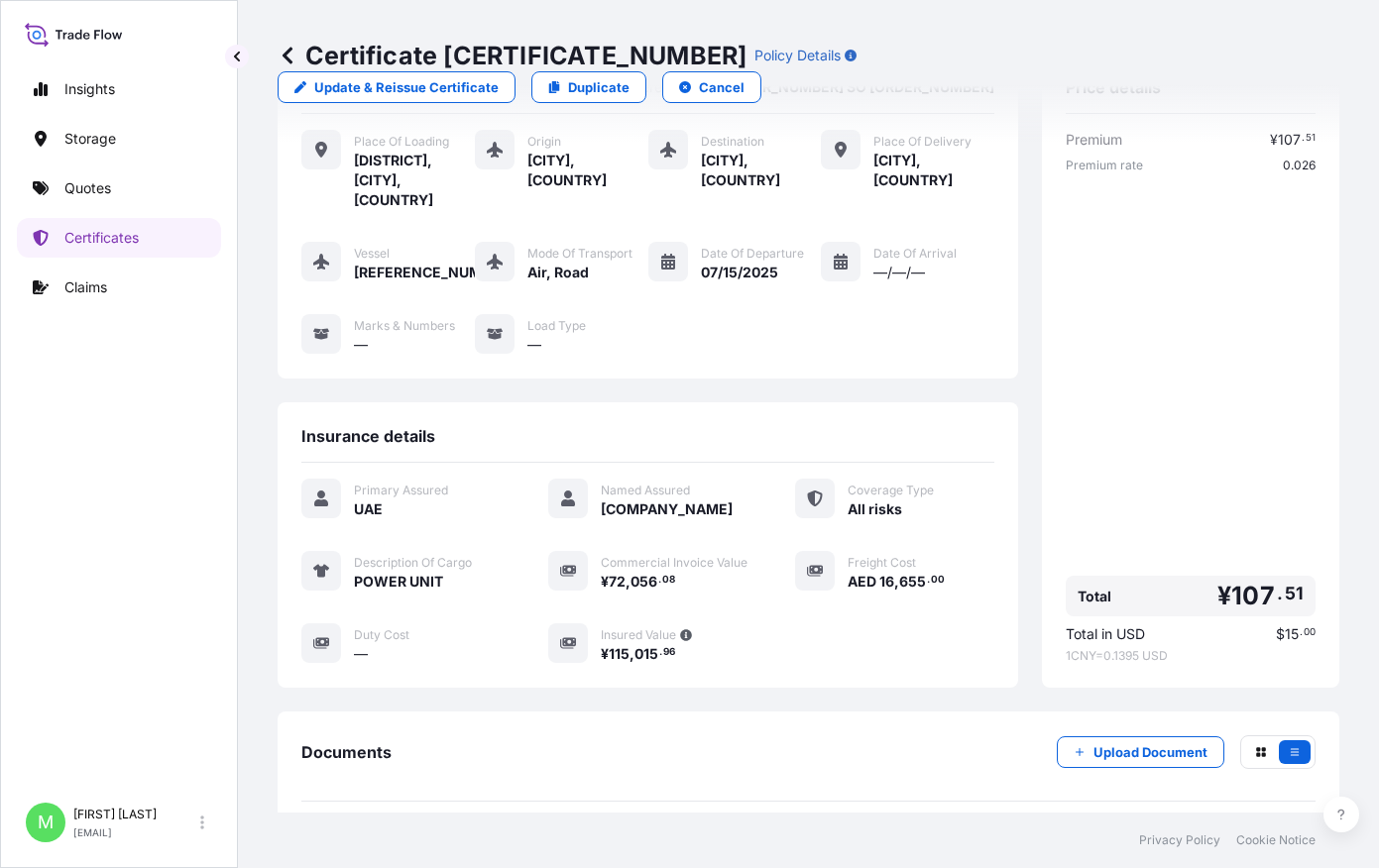 scroll, scrollTop: 321, scrollLeft: 0, axis: vertical 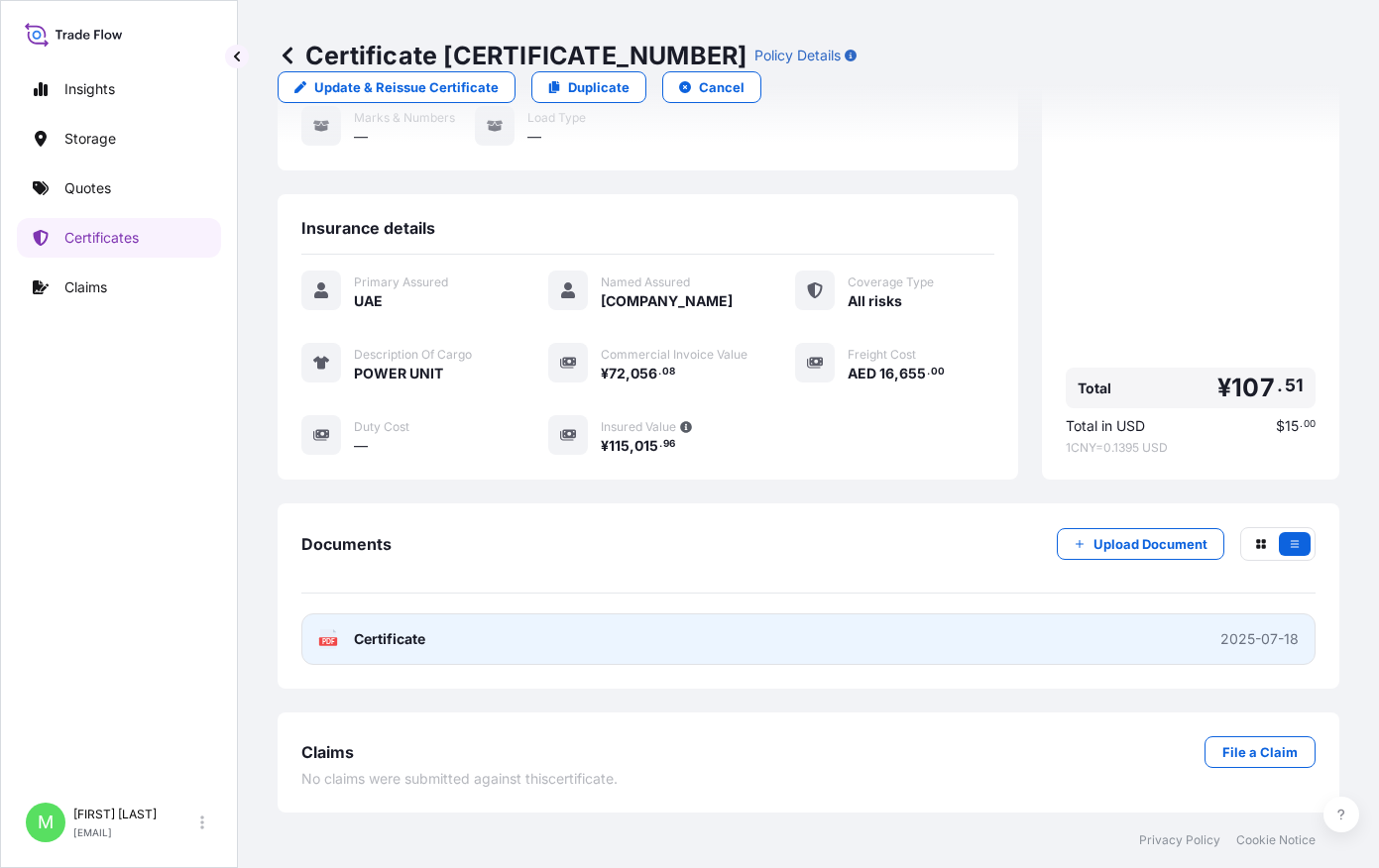 click on "PDF Certificate 2025-07-18" at bounding box center (808, 639) 